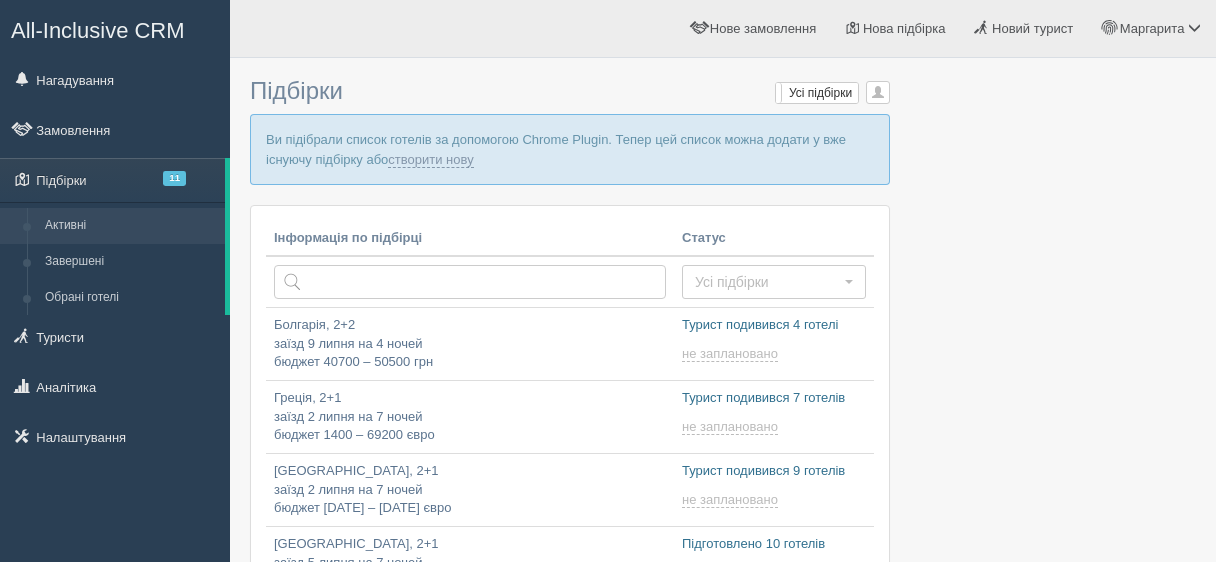 scroll, scrollTop: 0, scrollLeft: 0, axis: both 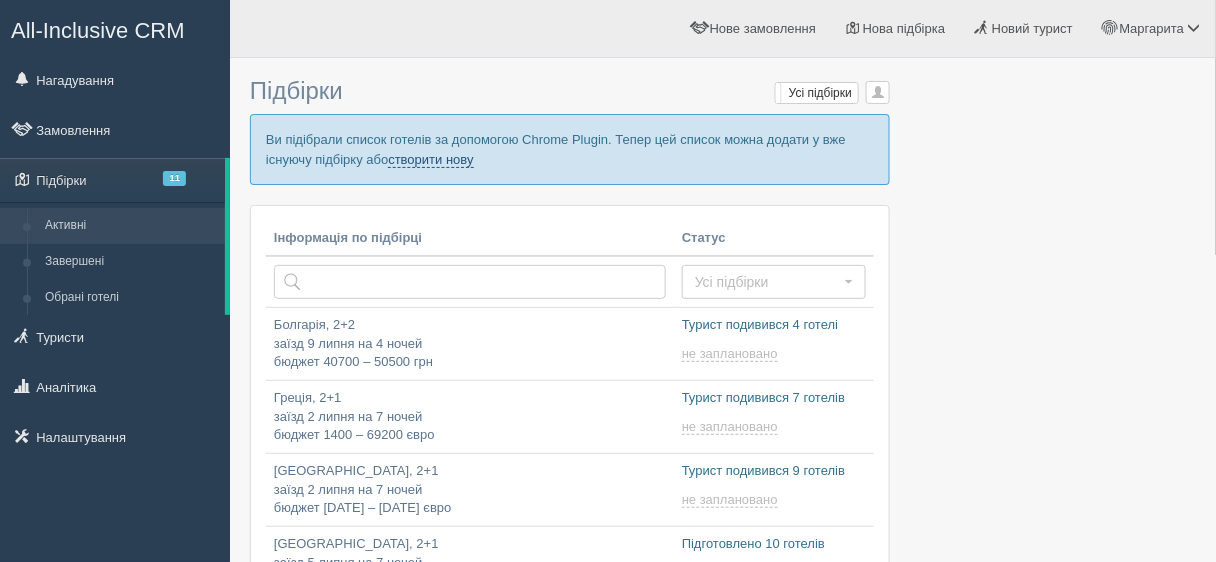click on "створити нову" at bounding box center [430, 160] 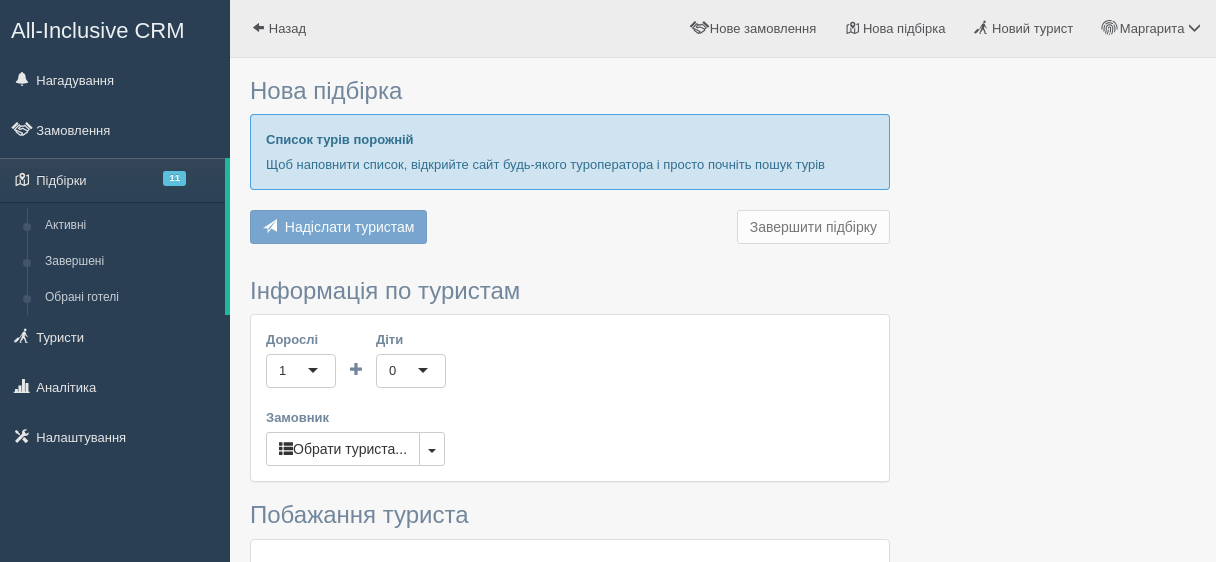scroll, scrollTop: 0, scrollLeft: 0, axis: both 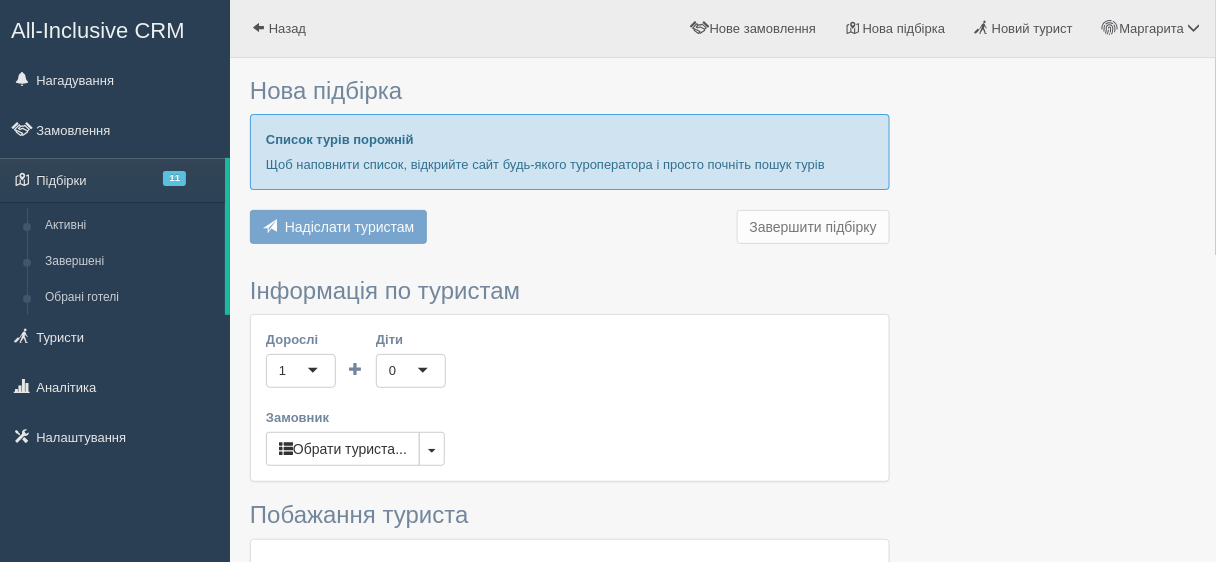 type on "4-7" 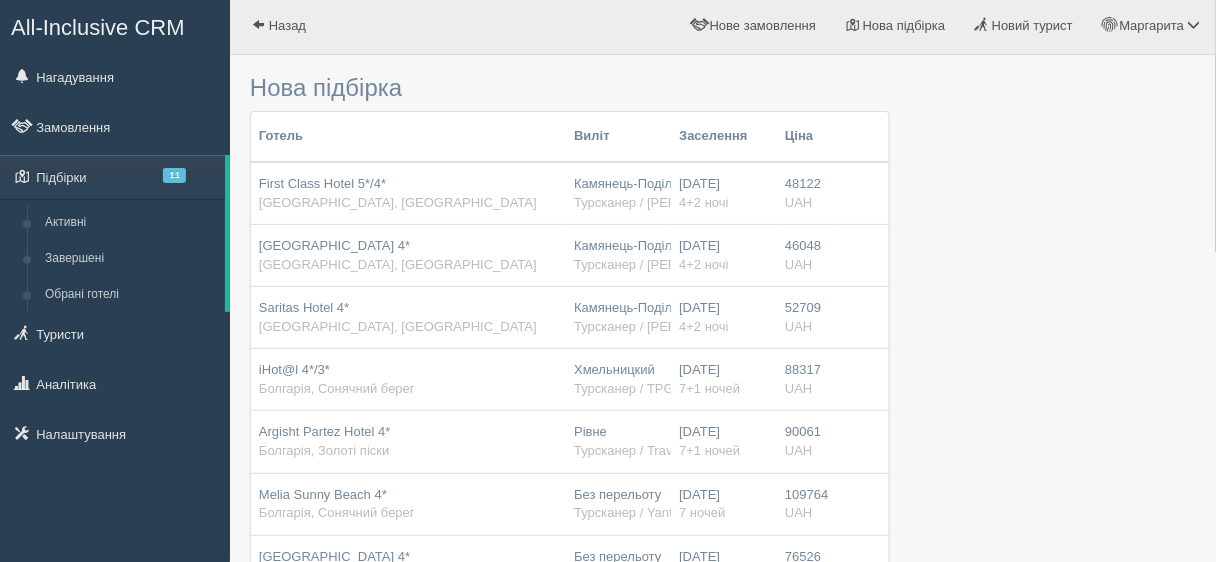 scroll, scrollTop: 0, scrollLeft: 0, axis: both 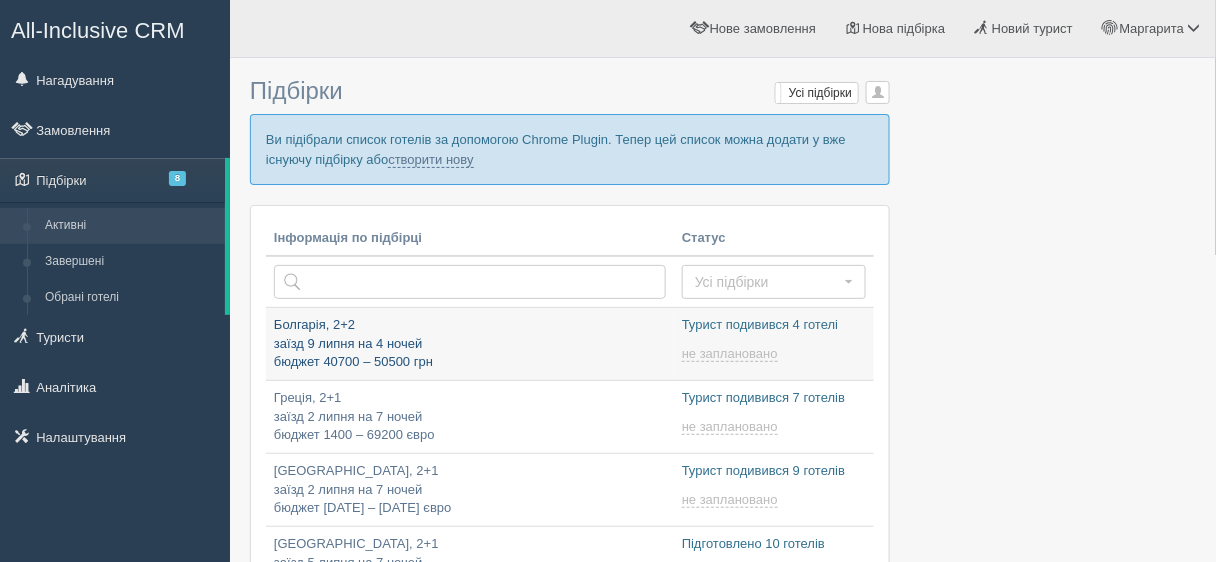 type on "[DATE] 13:20" 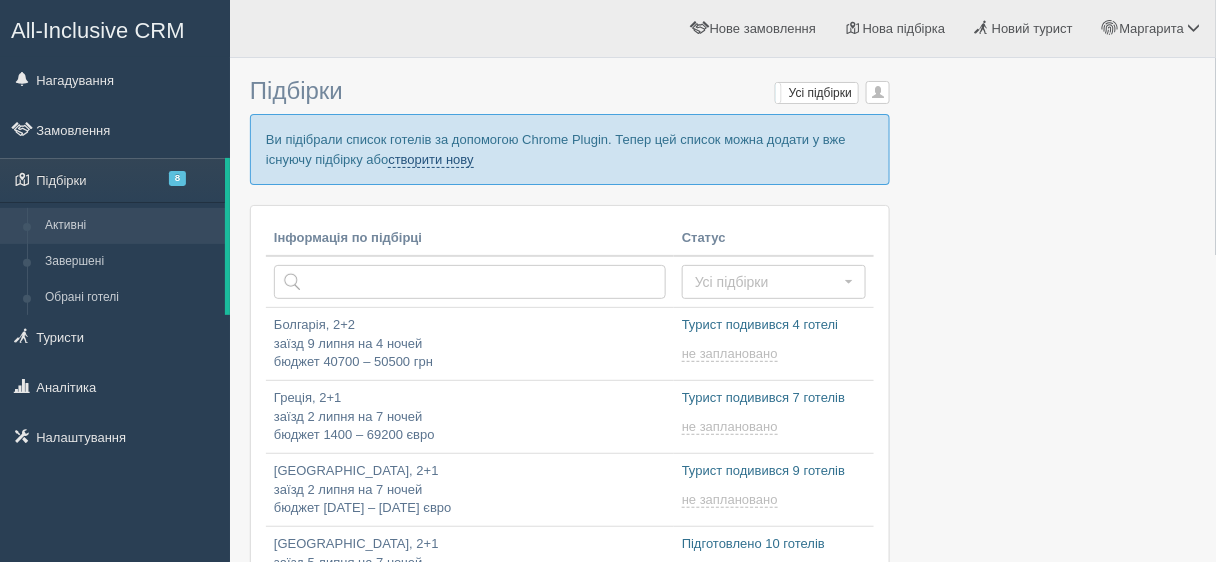 click on "створити нову" at bounding box center [430, 160] 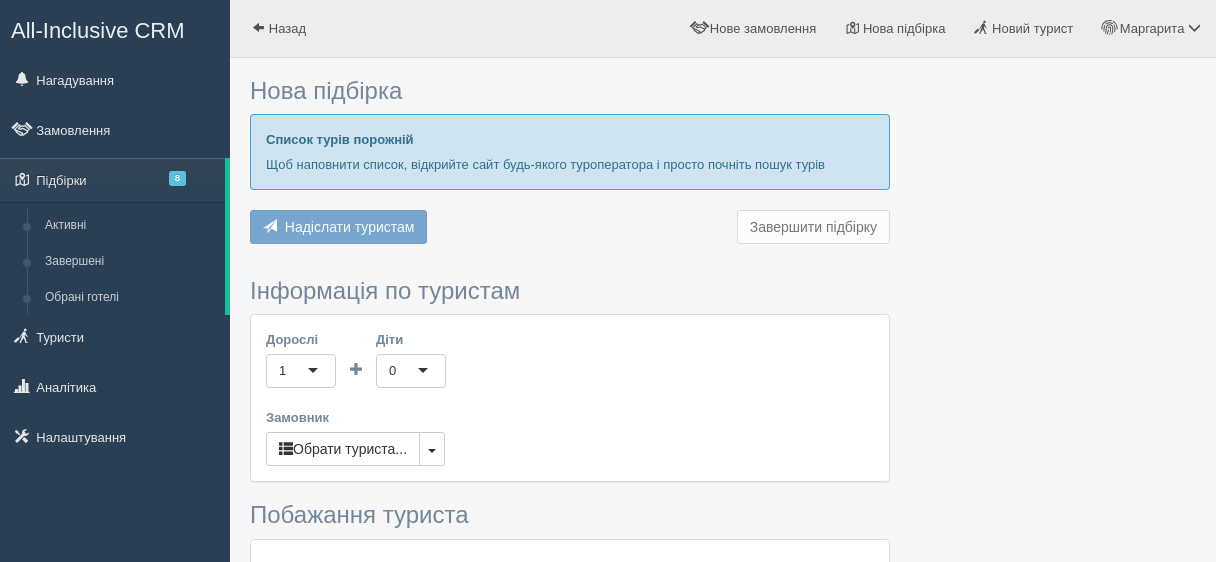 type on "7" 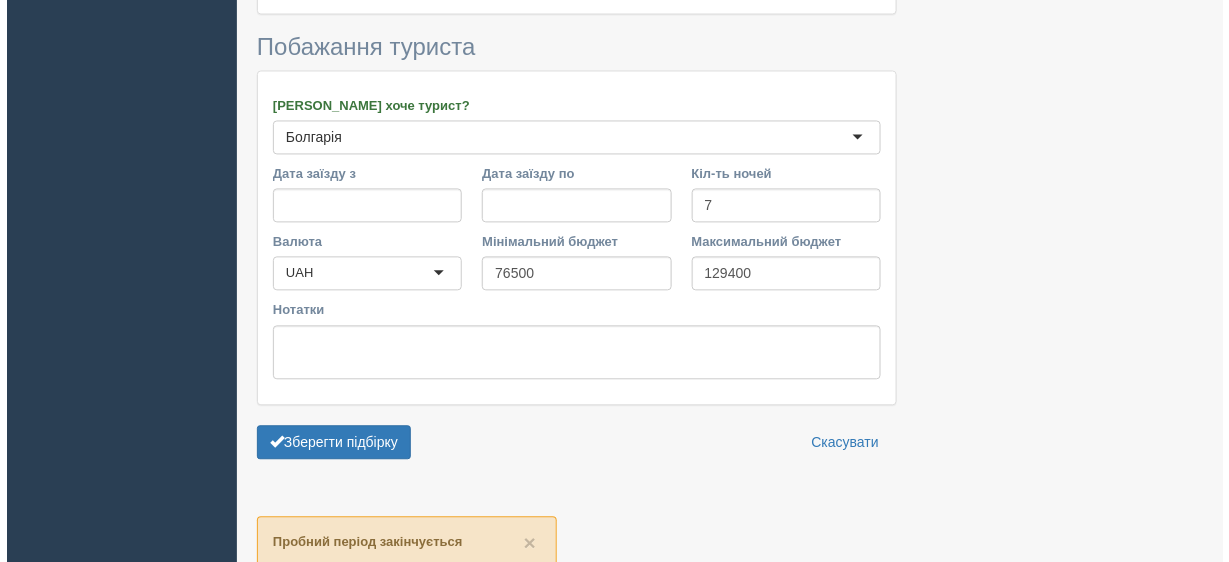 scroll, scrollTop: 640, scrollLeft: 0, axis: vertical 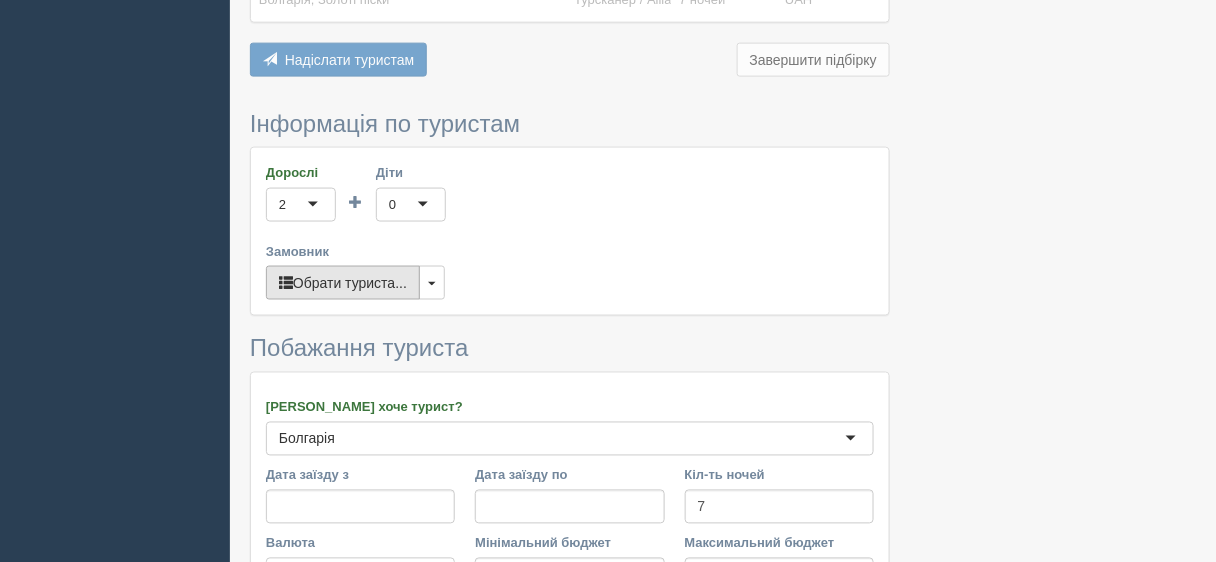 click on "Обрати туриста..." at bounding box center (343, 283) 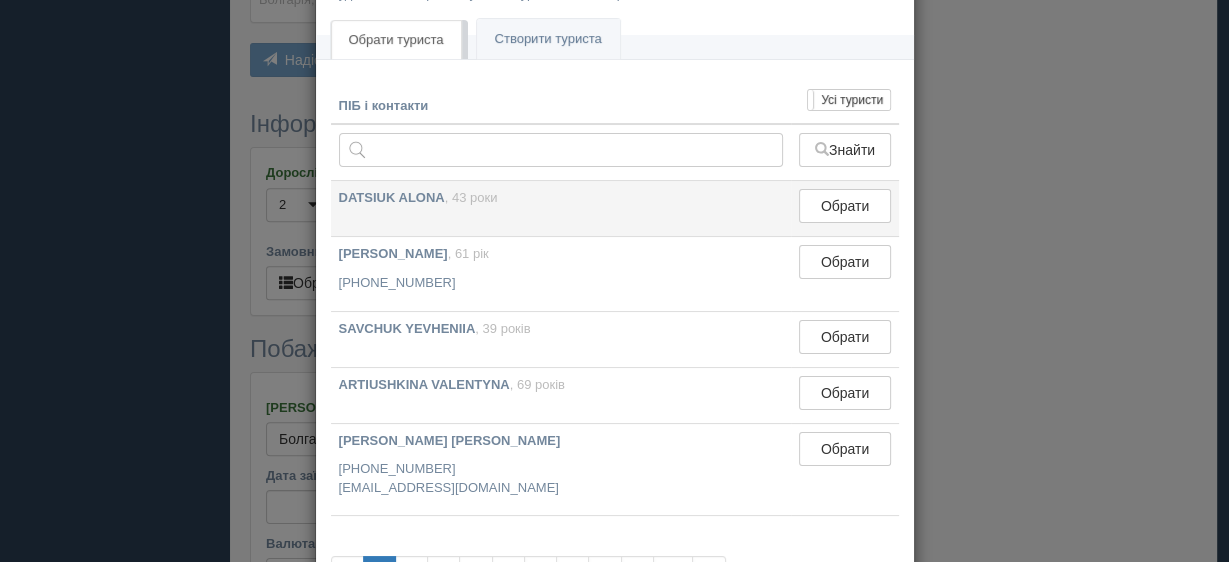 scroll, scrollTop: 160, scrollLeft: 0, axis: vertical 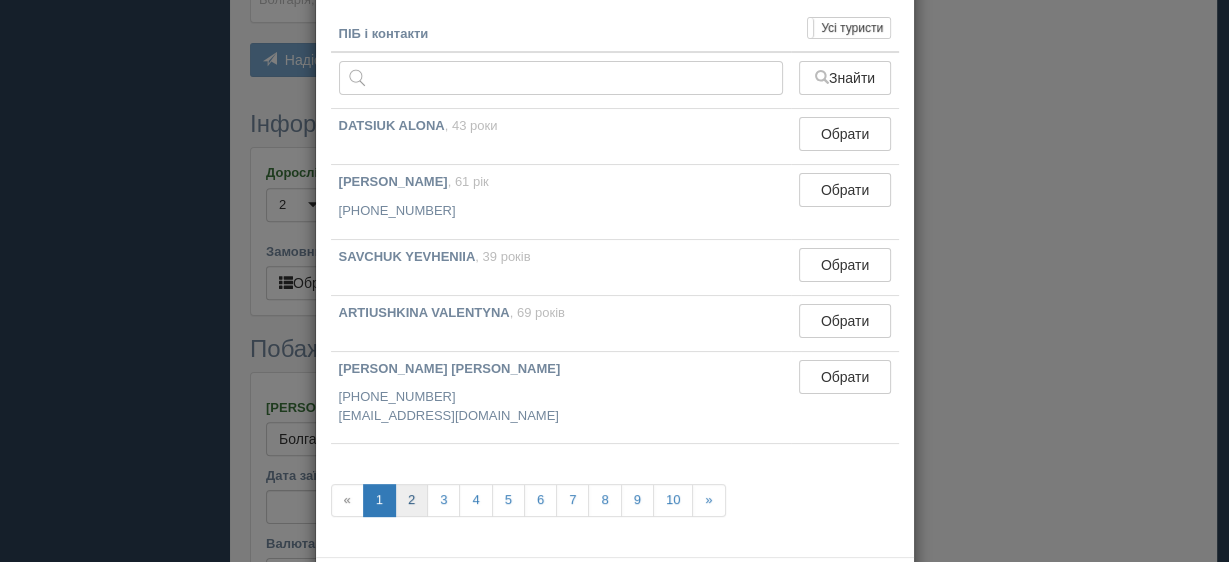 click on "2" at bounding box center [411, 500] 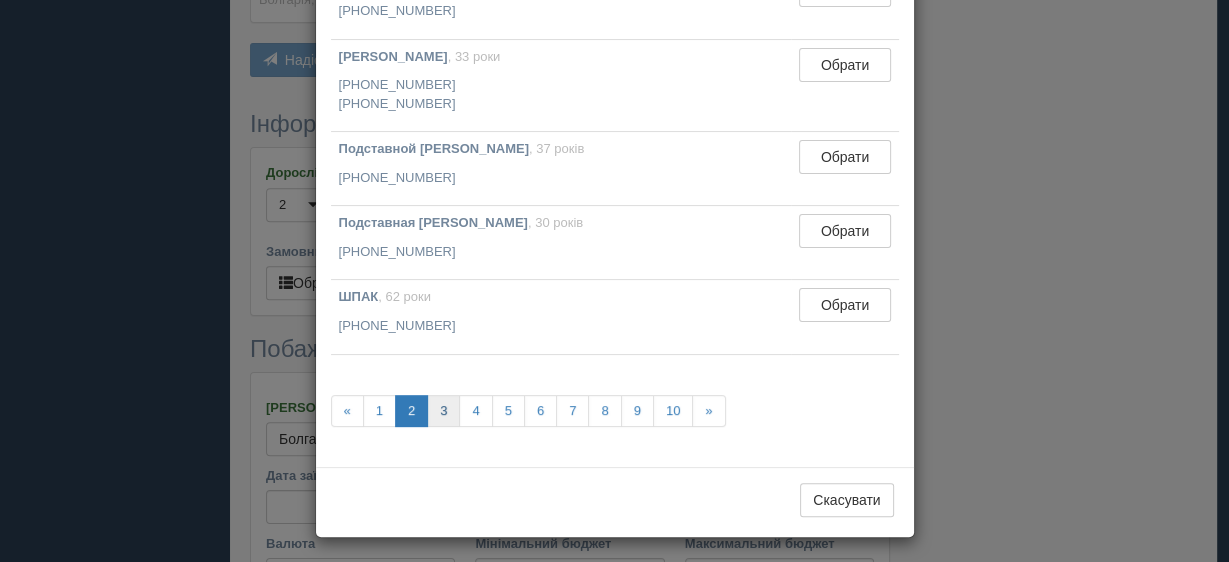 click on "3" at bounding box center (443, 411) 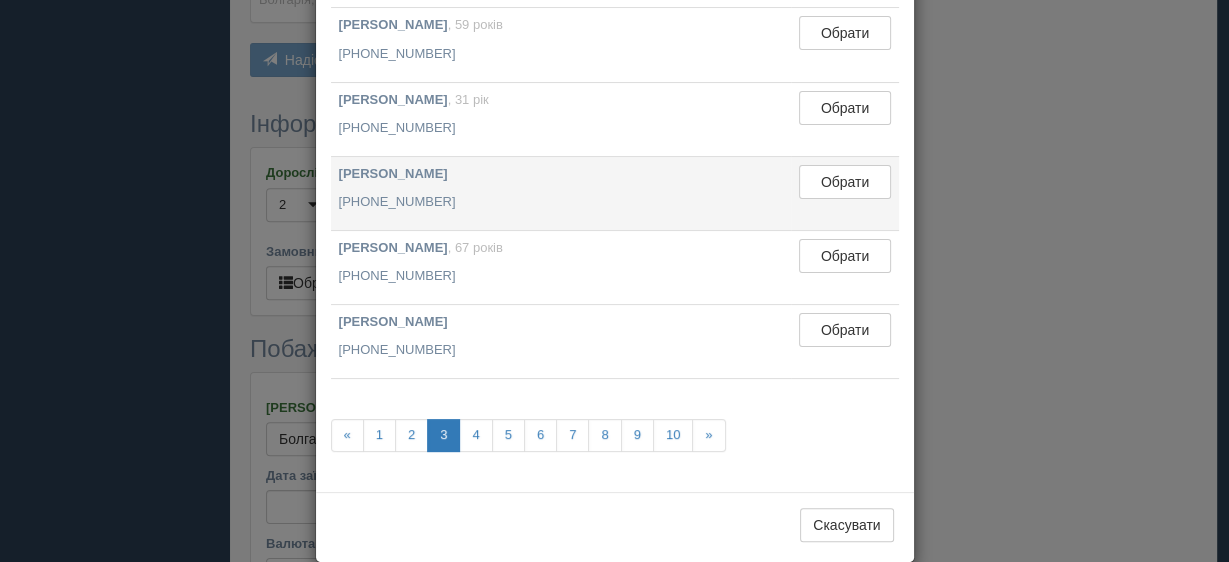 scroll, scrollTop: 286, scrollLeft: 0, axis: vertical 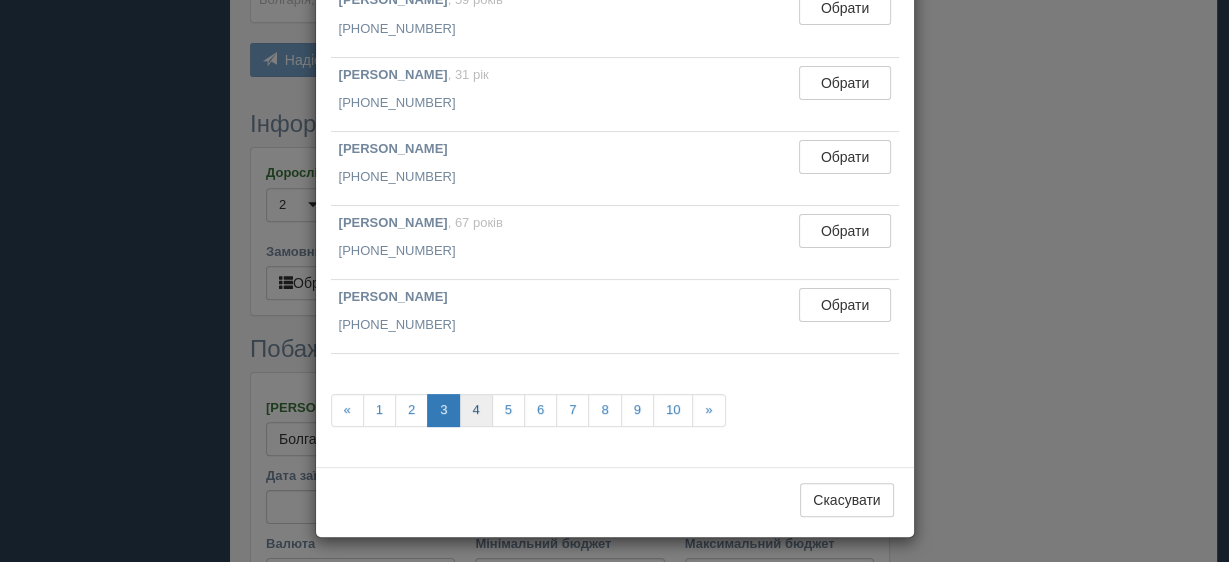 click on "4" at bounding box center (475, 410) 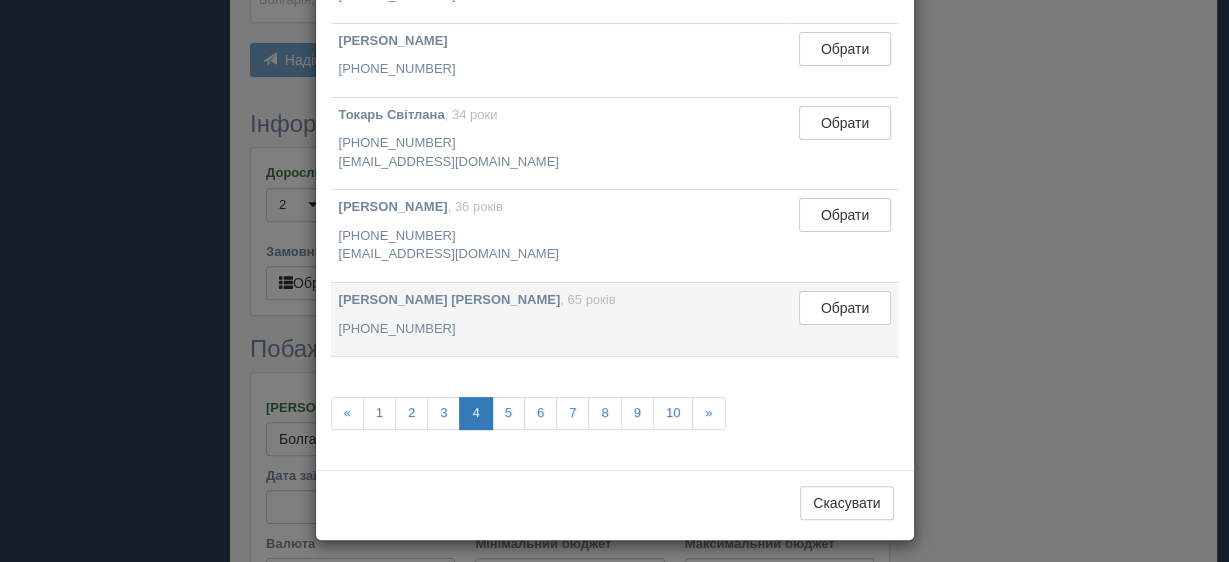 scroll, scrollTop: 323, scrollLeft: 0, axis: vertical 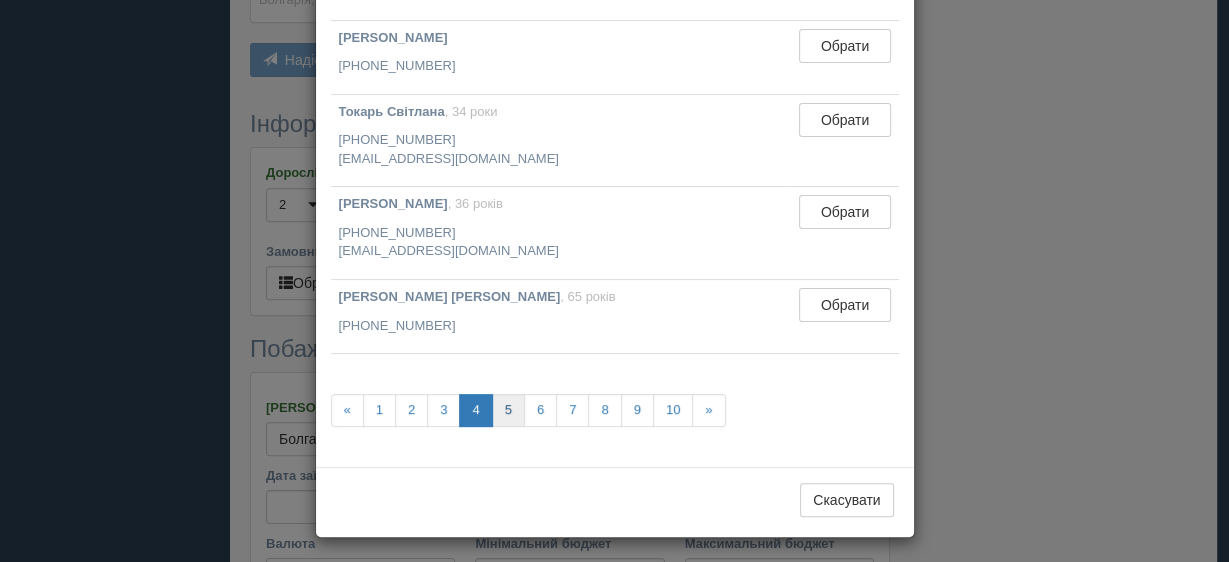 click on "5" at bounding box center [508, 410] 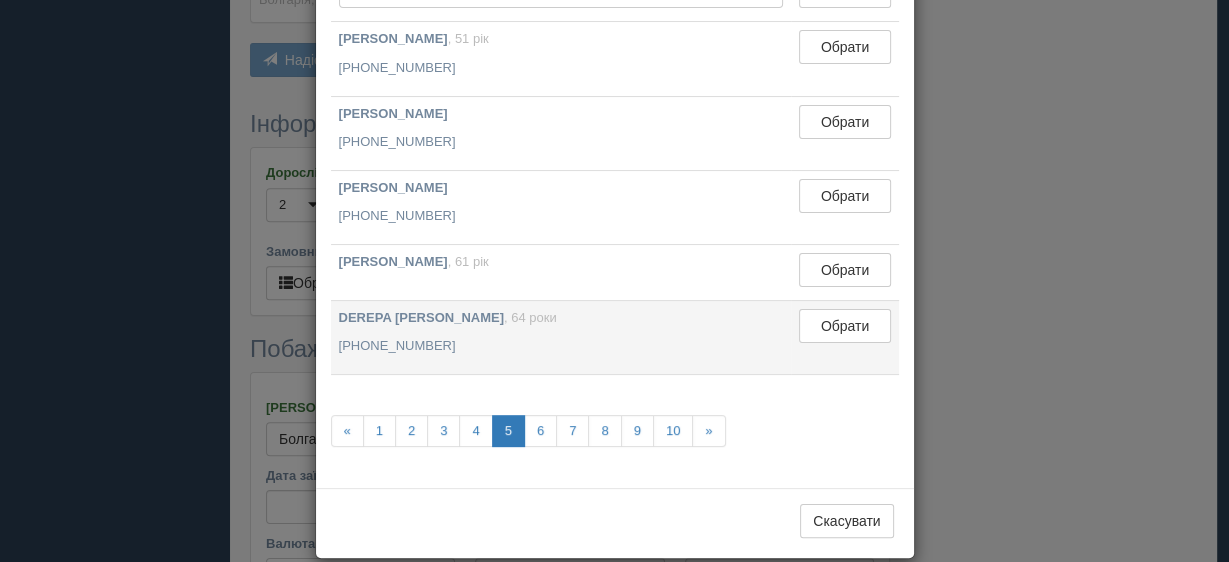 scroll, scrollTop: 266, scrollLeft: 0, axis: vertical 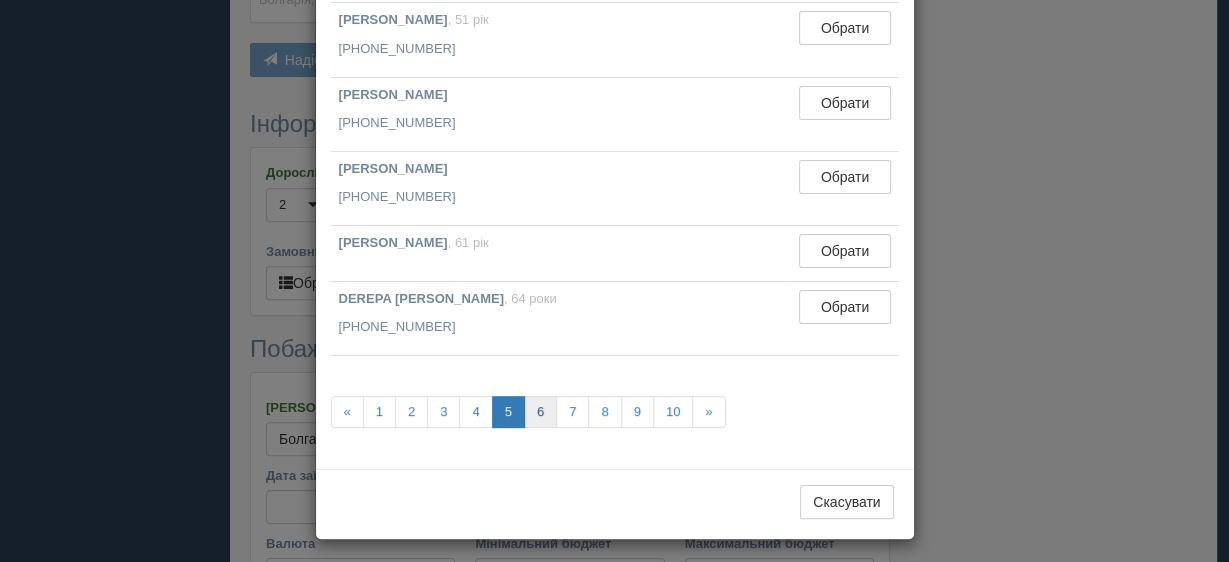 click on "6" at bounding box center [540, 412] 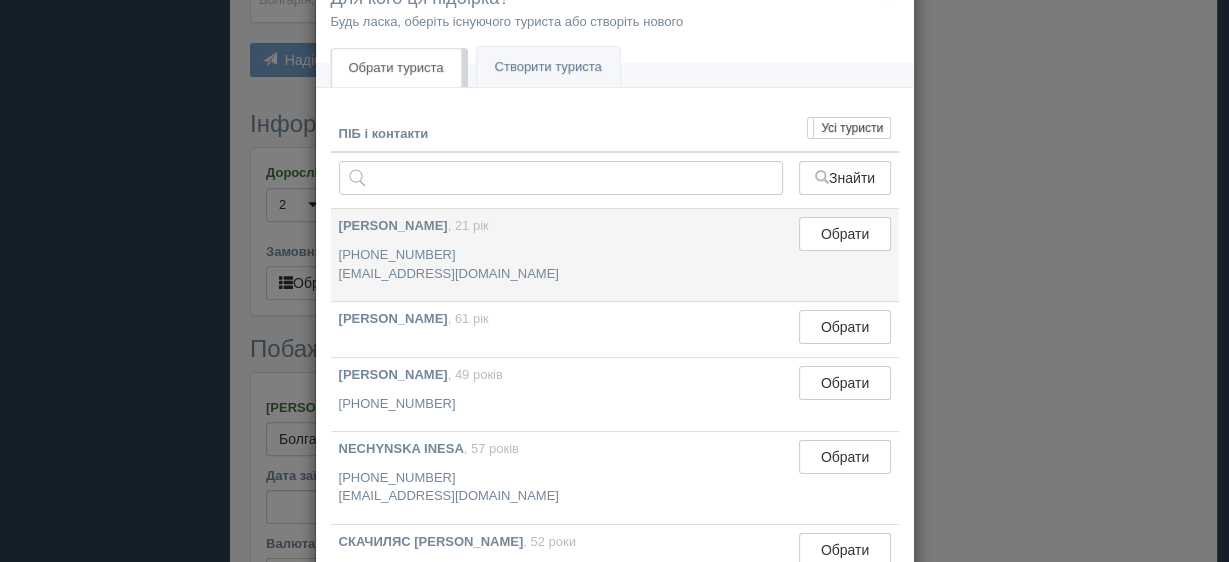 scroll, scrollTop: 26, scrollLeft: 0, axis: vertical 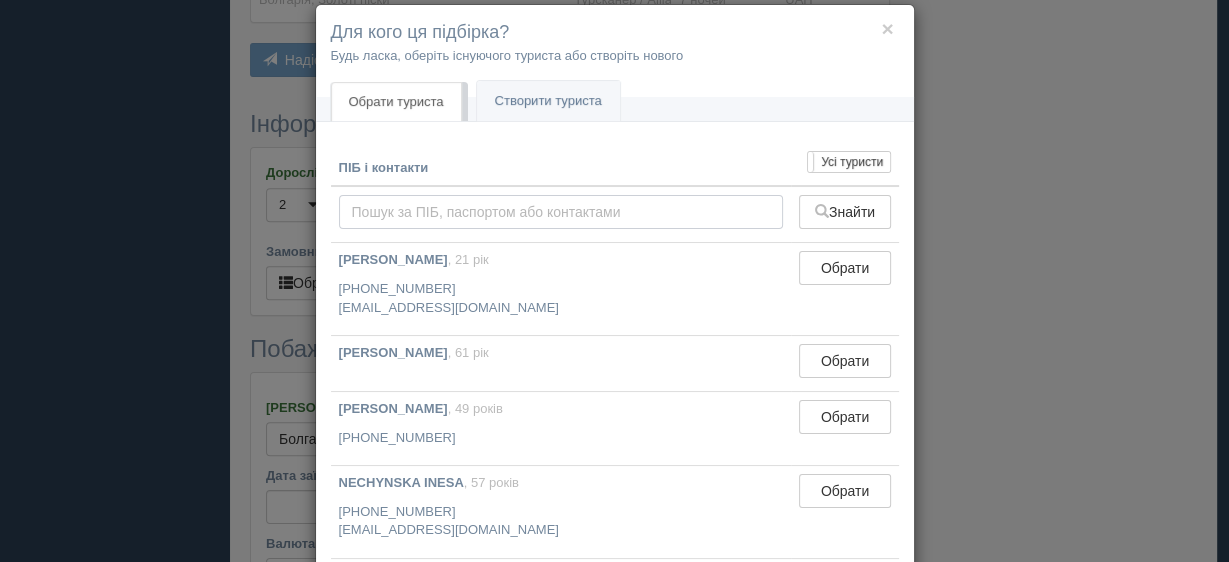 click at bounding box center (561, 212) 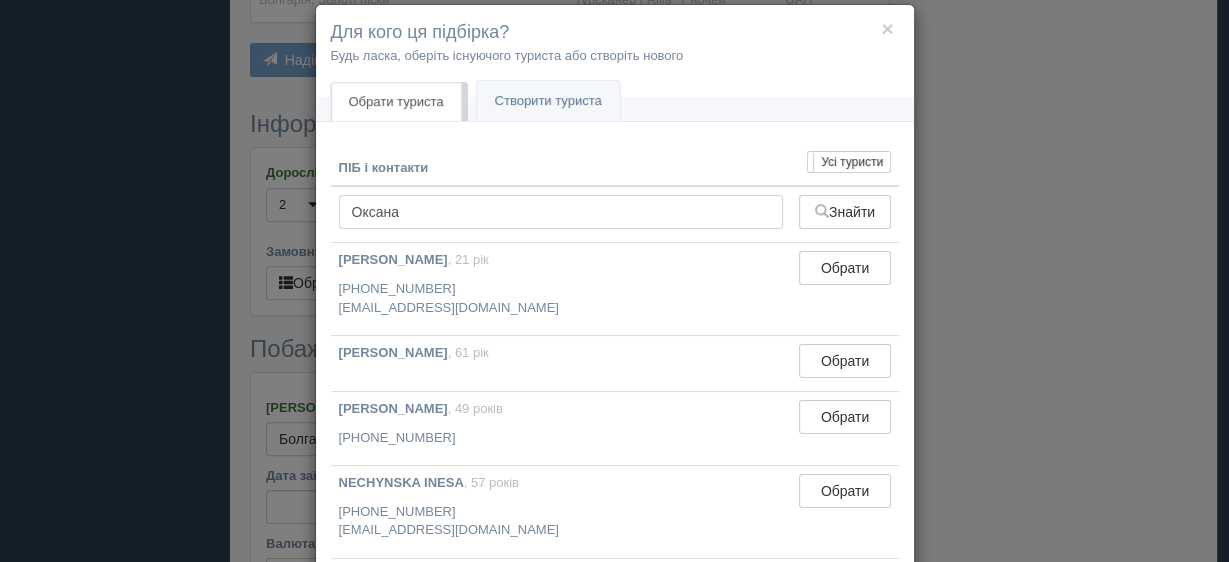 type on "Оксана Гранд" 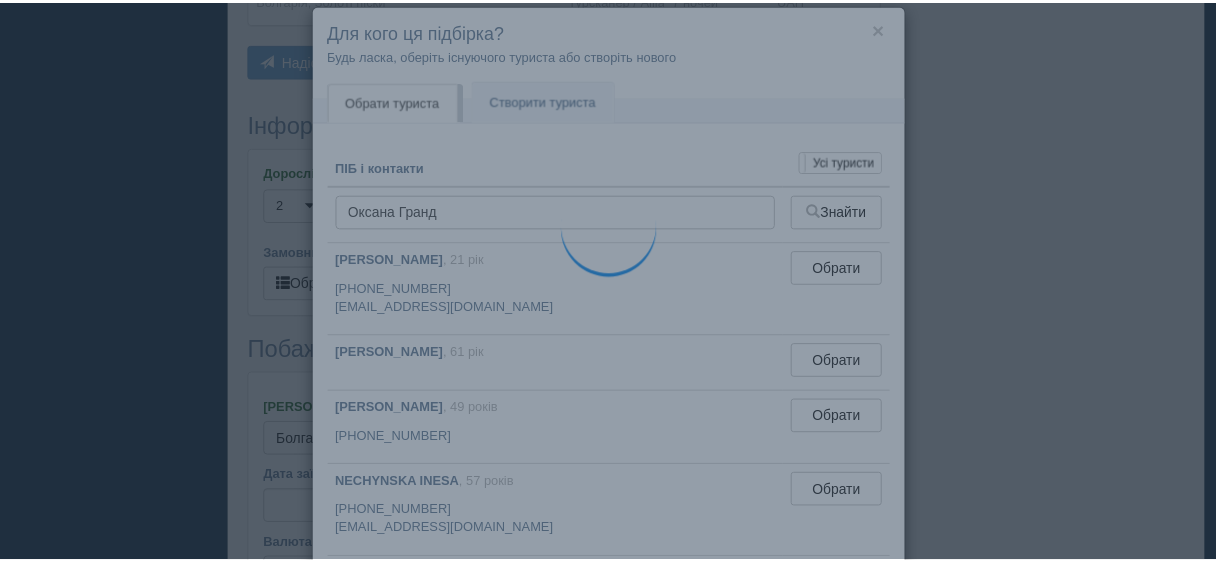 scroll, scrollTop: 0, scrollLeft: 0, axis: both 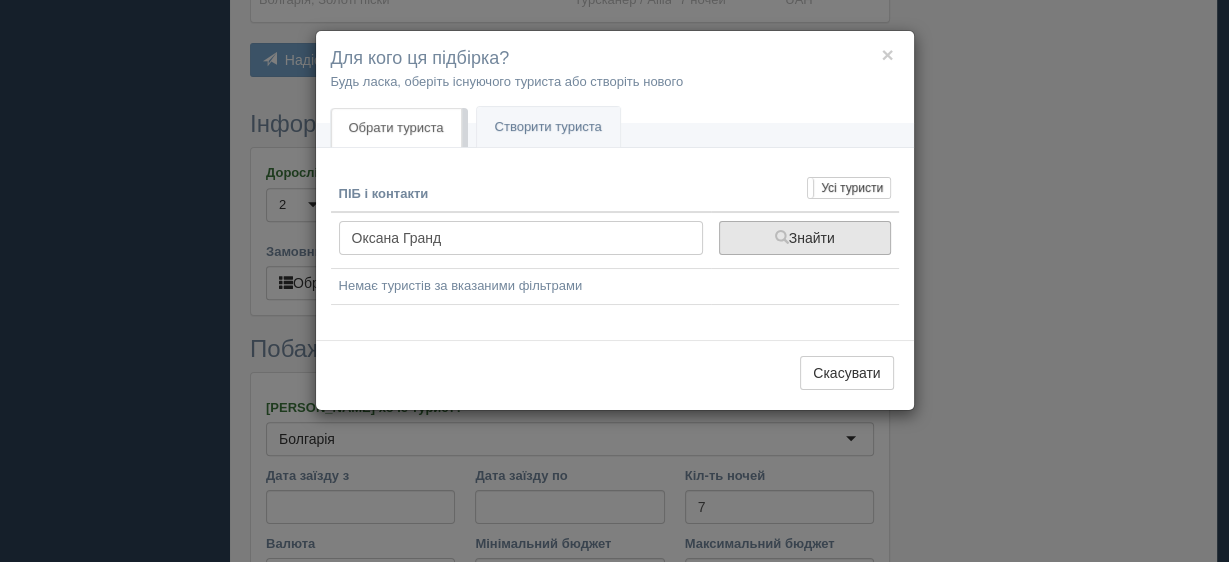 click on "Знайти" at bounding box center [805, 238] 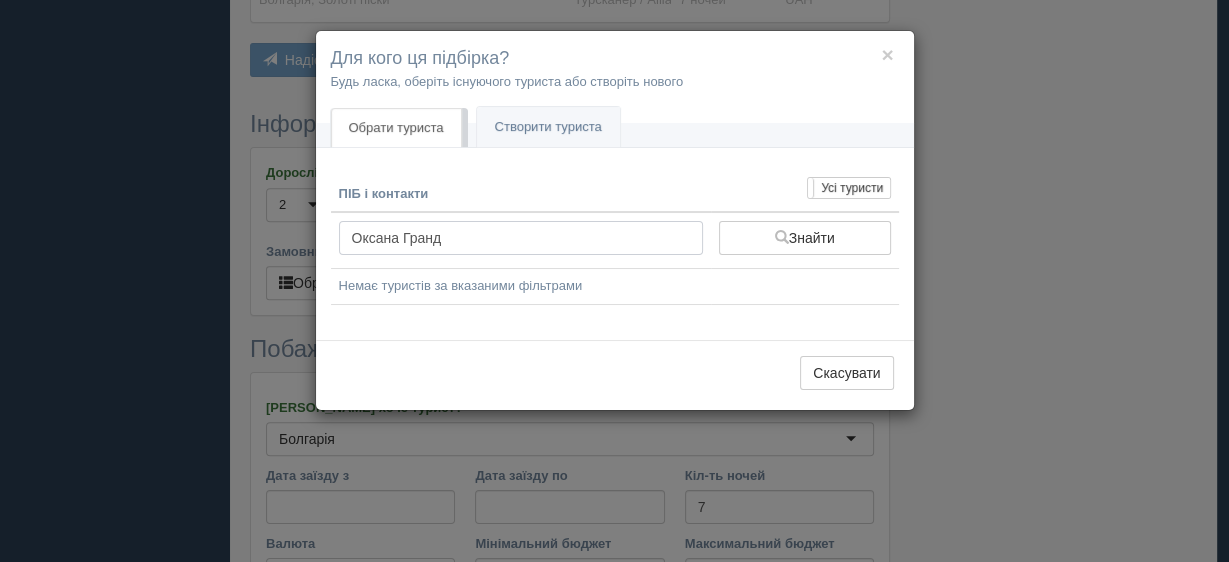 click on "Оксана Гранд" at bounding box center (521, 238) 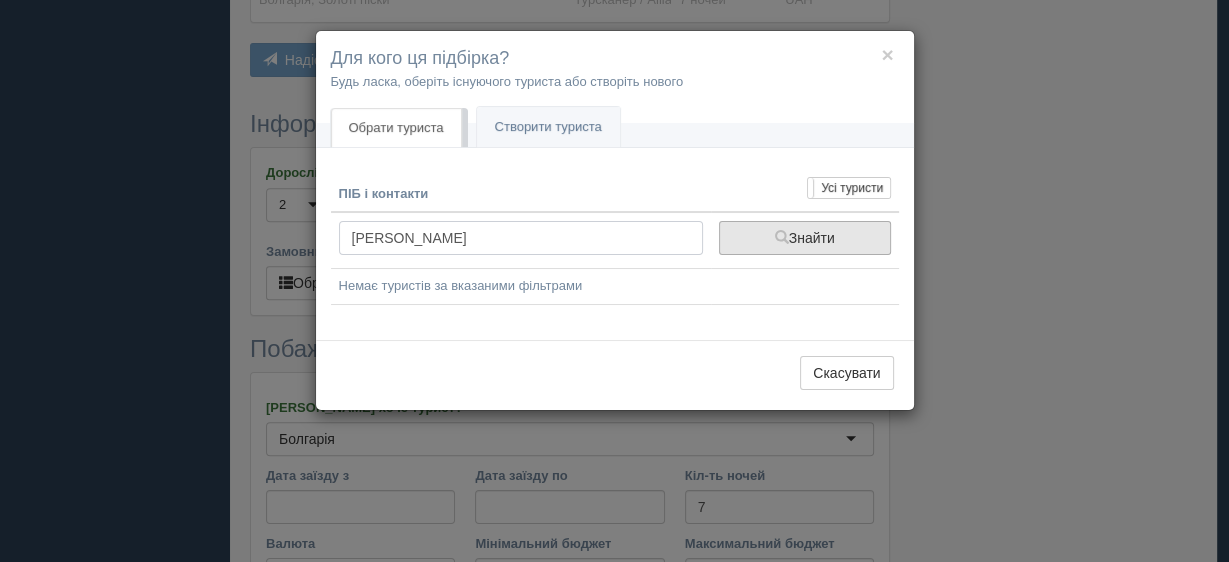 type on "[PERSON_NAME]" 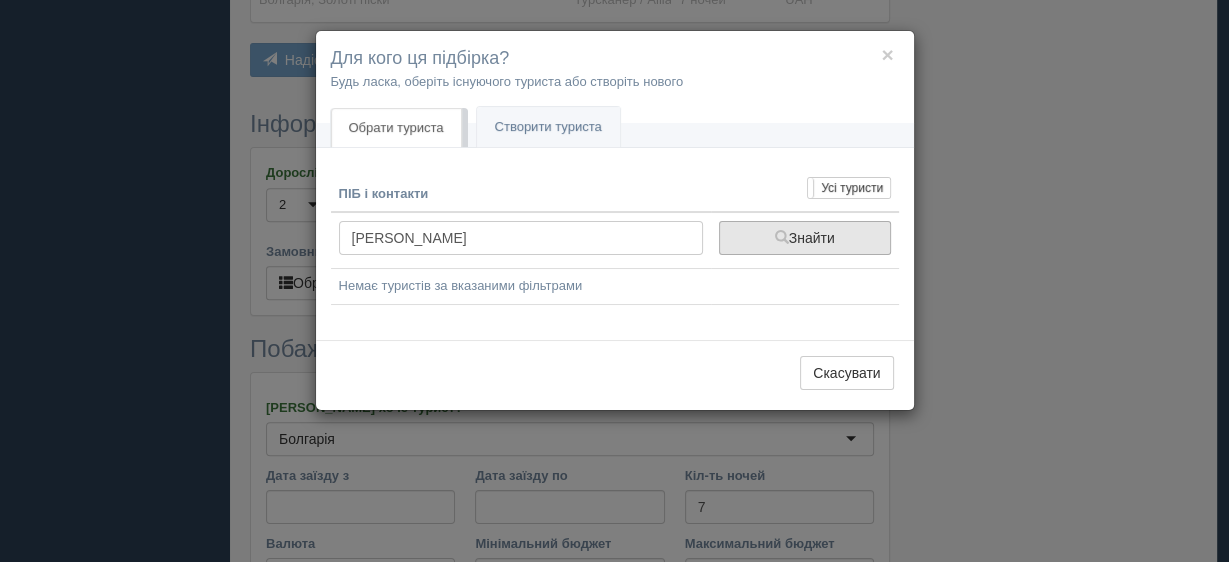 click on "Знайти" at bounding box center (805, 238) 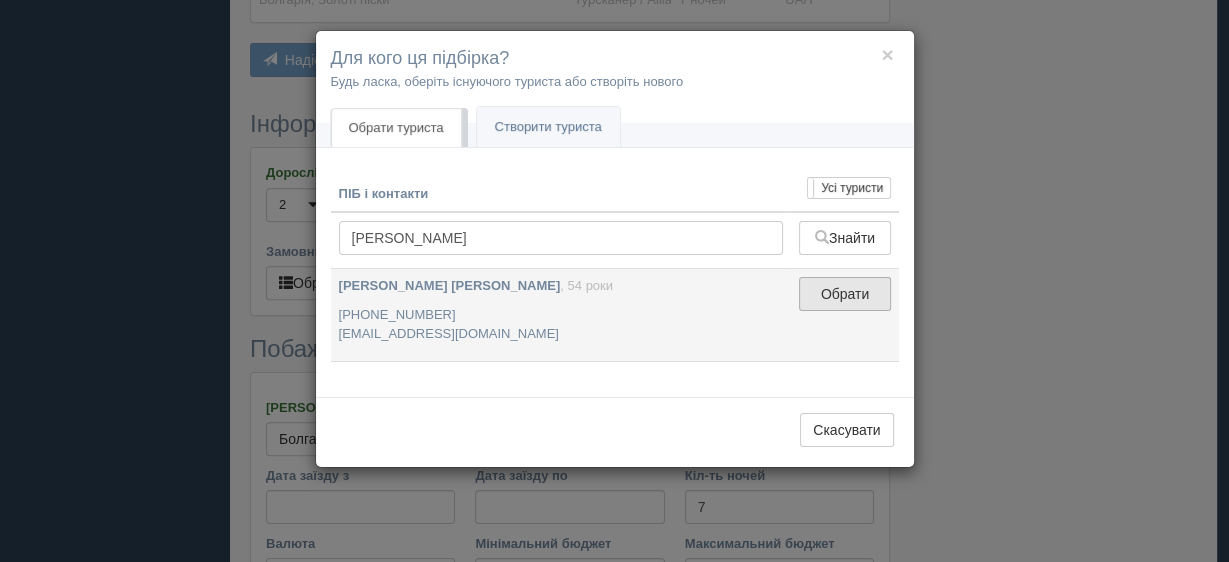 click on "Обрати" at bounding box center [844, 294] 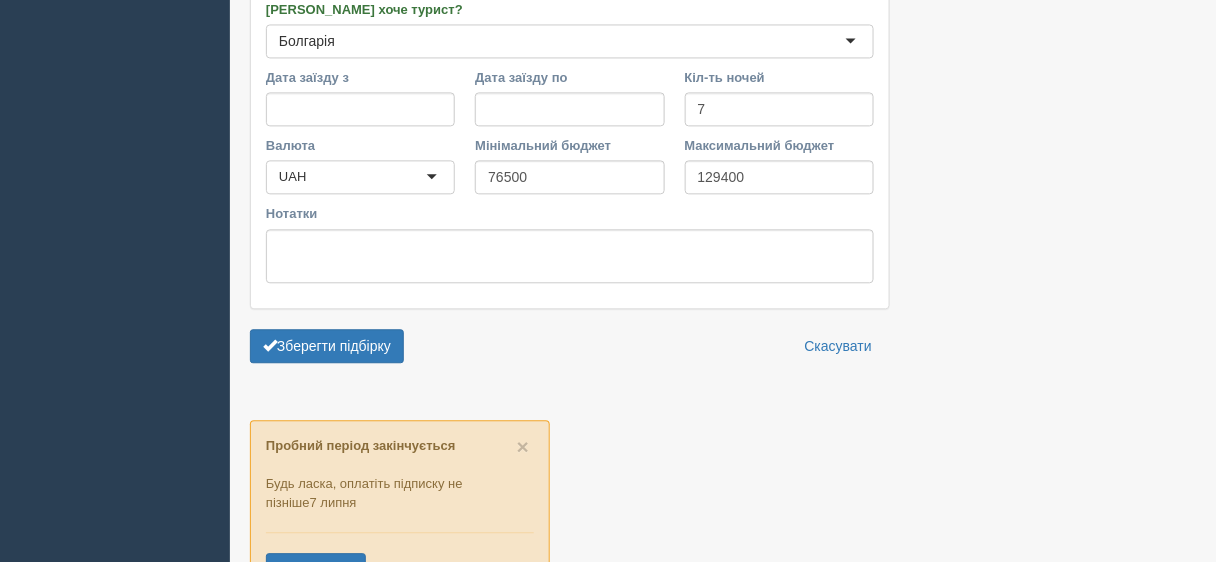 scroll, scrollTop: 1040, scrollLeft: 0, axis: vertical 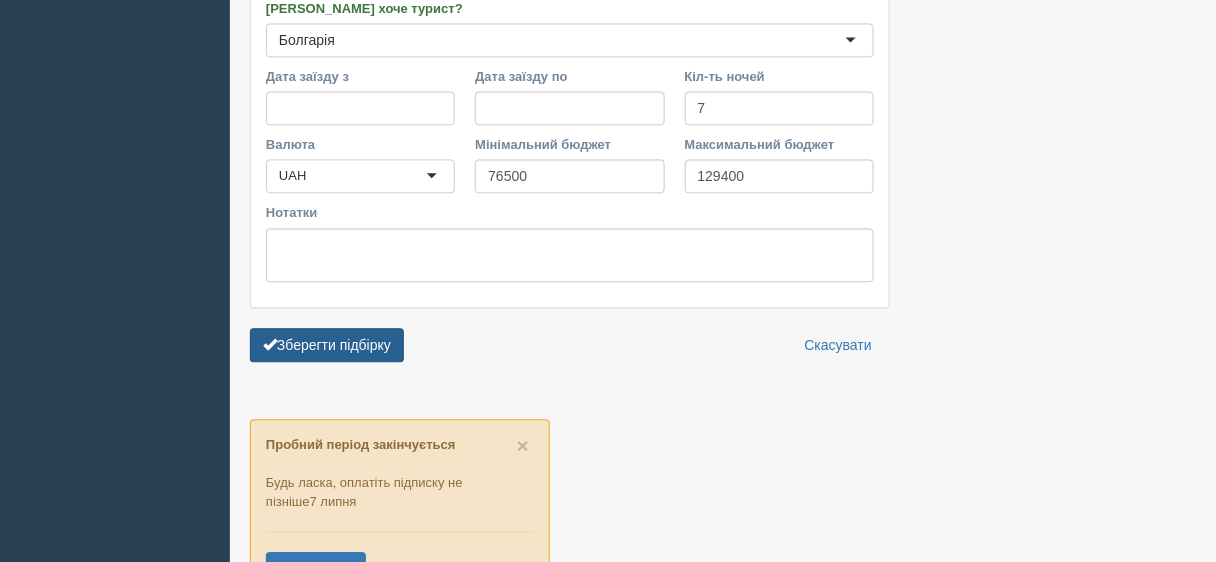 click on "Зберегти підбірку" at bounding box center [327, 345] 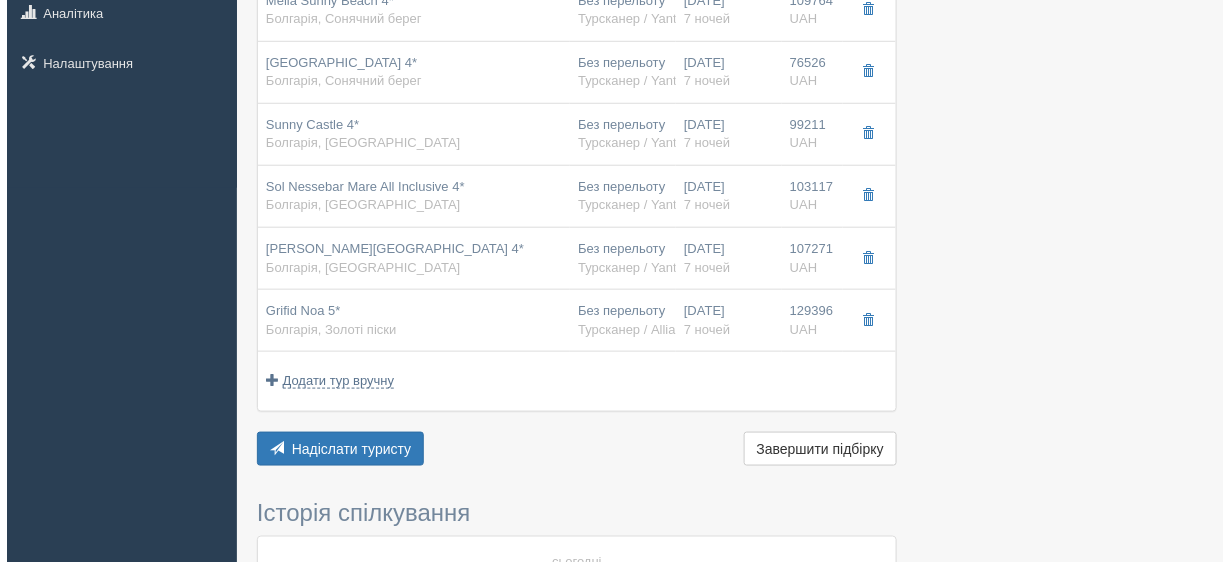 scroll, scrollTop: 400, scrollLeft: 0, axis: vertical 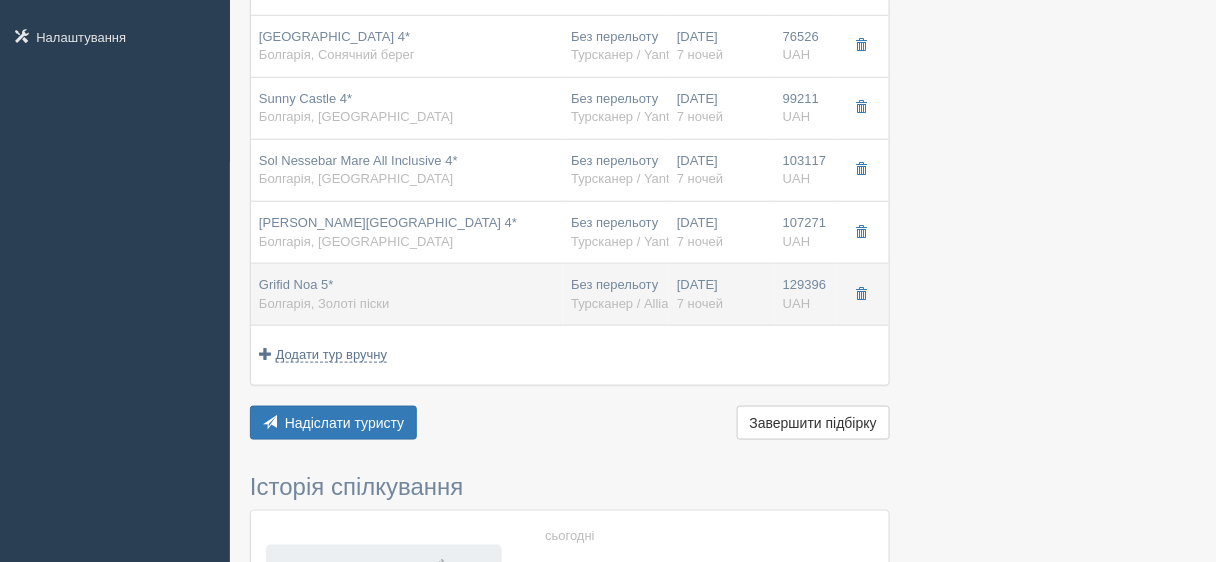 click on "Grifid Noa 5*
Болгарія, Золоті піски" at bounding box center (407, 294) 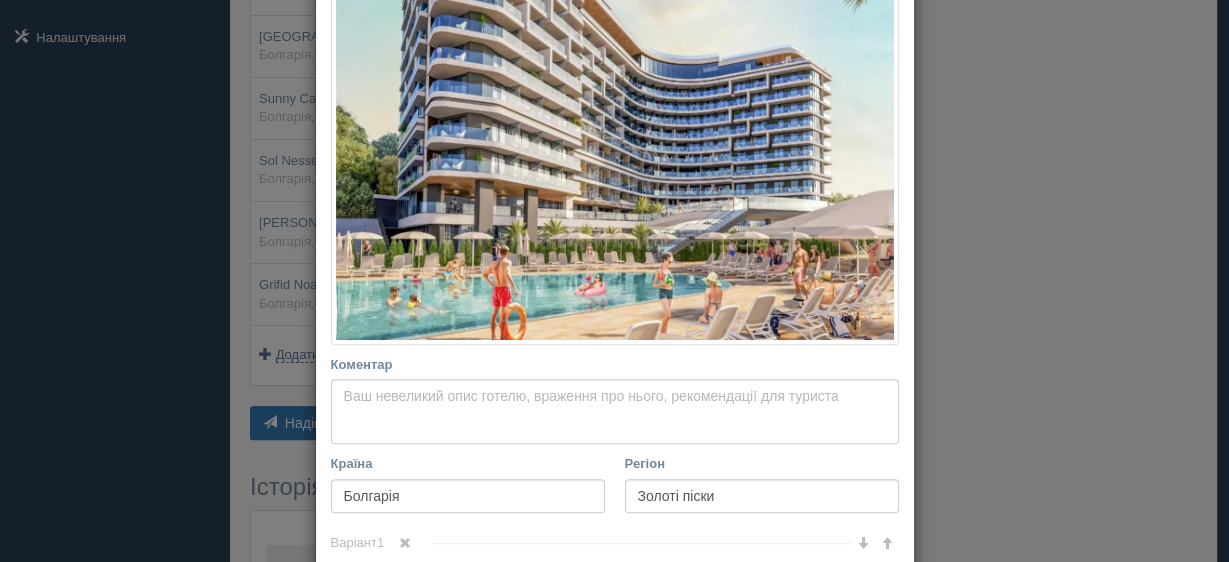 scroll, scrollTop: 560, scrollLeft: 0, axis: vertical 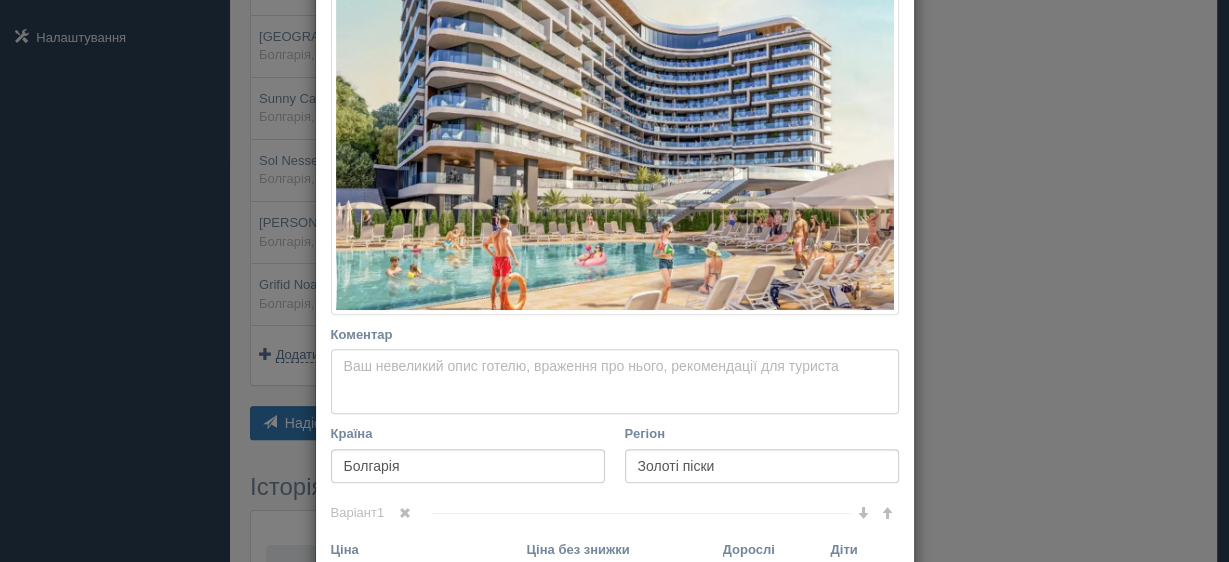 click on "Коментар
Основний опис
Додатковий опис
Закріпити
Збережено
Необхідно вказати назву готелю і країну" at bounding box center [615, 381] 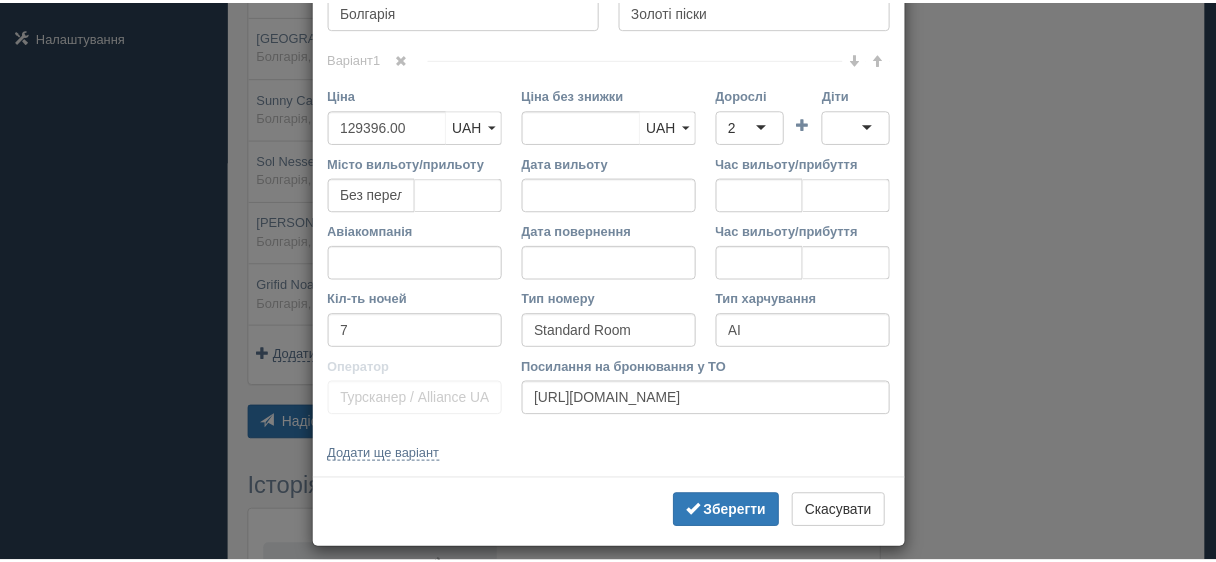 scroll, scrollTop: 1029, scrollLeft: 0, axis: vertical 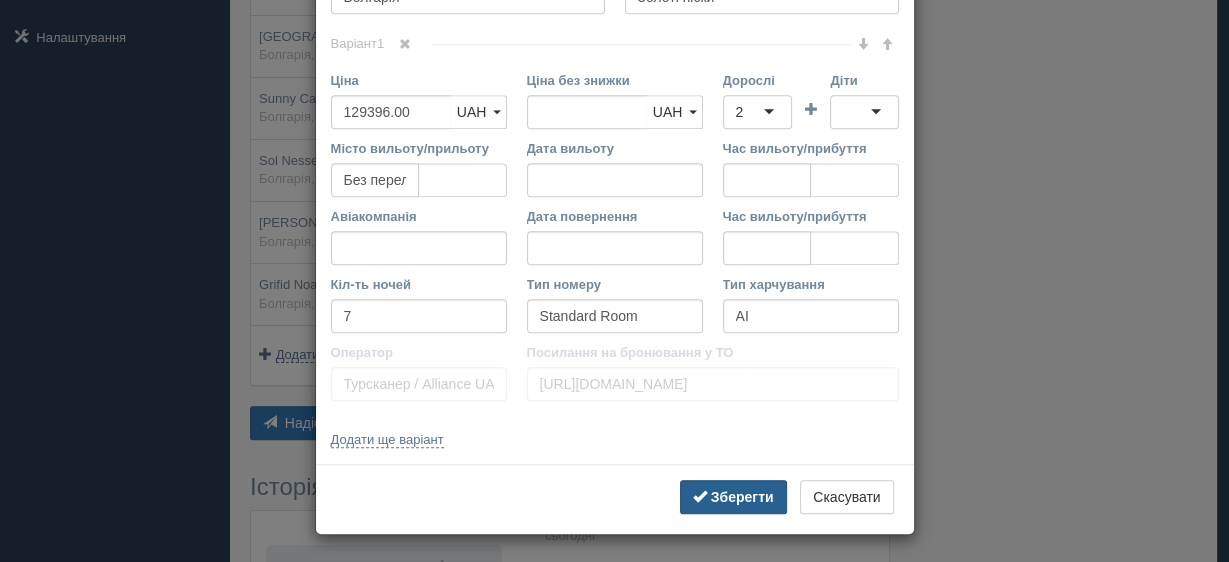 type on "Это новый стильный отель. В этом году открылся. Здесь все супер. Питание номера пляж...." 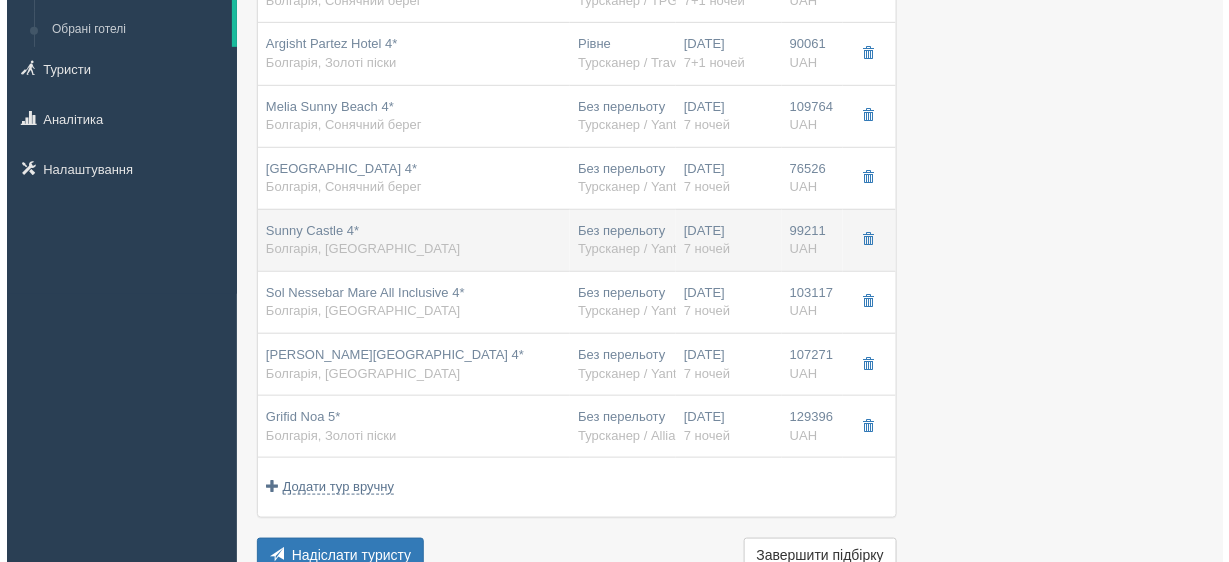 scroll, scrollTop: 240, scrollLeft: 0, axis: vertical 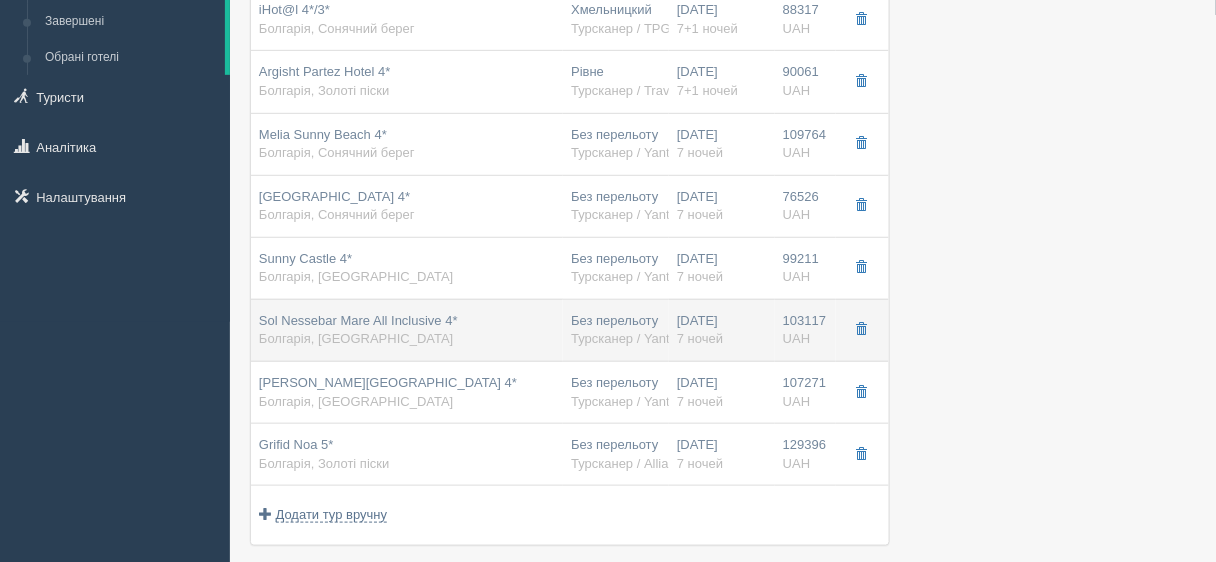 click on "Sol Nessebar Mare All Inclusive 4*
Болгарія, Несебр" at bounding box center [407, 330] 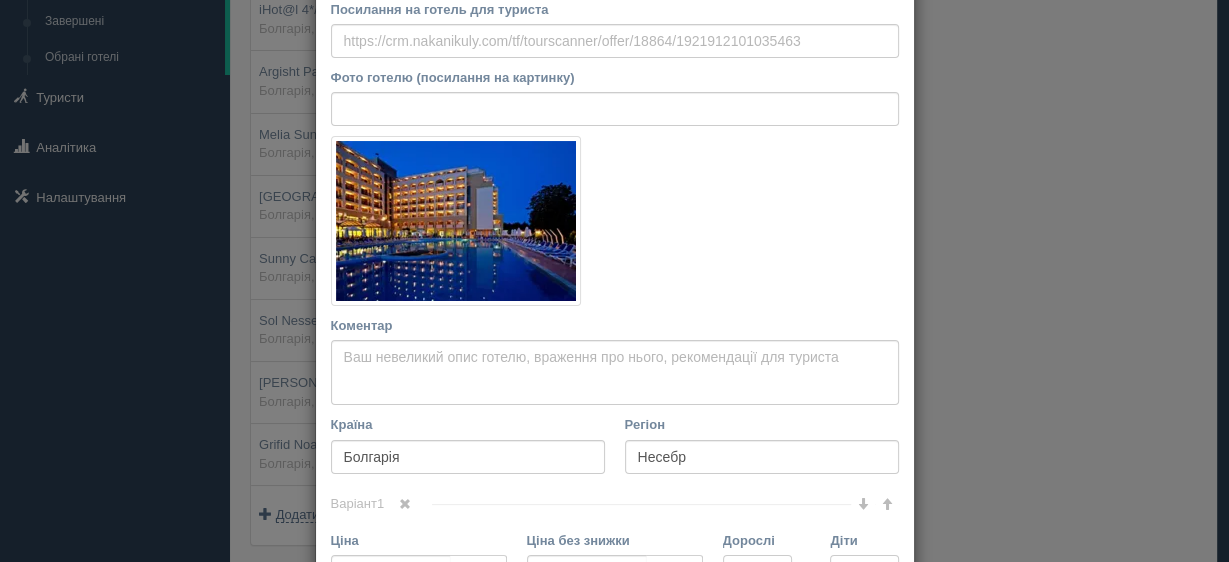 scroll, scrollTop: 240, scrollLeft: 0, axis: vertical 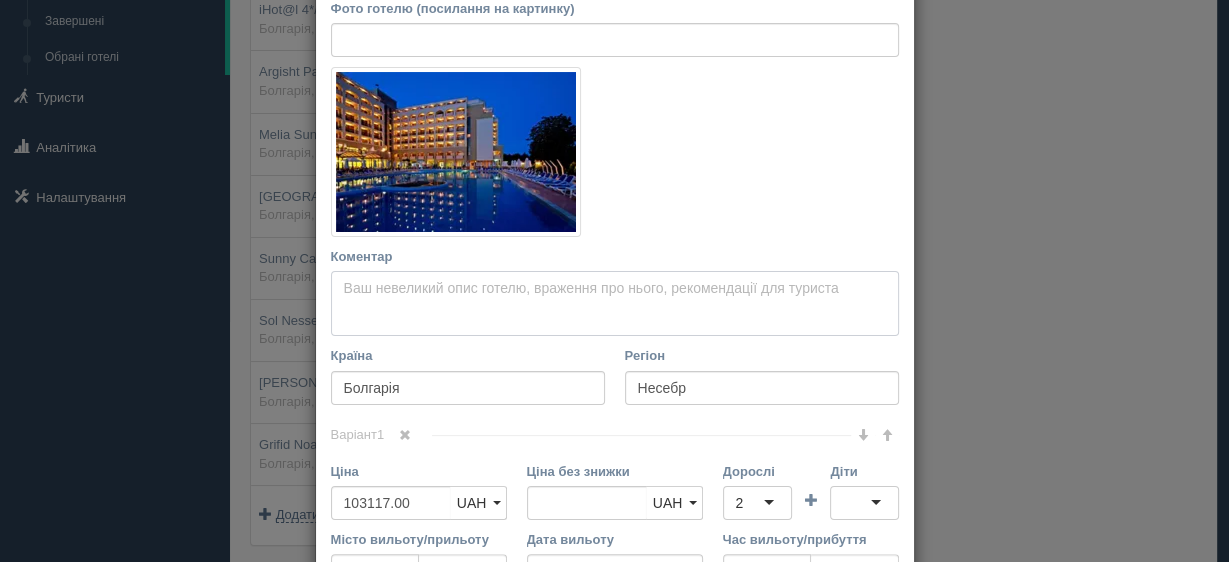 click on "Коментар
Основний опис
Додатковий опис
Закріпити
Збережено
Необхідно вказати назву готелю і країну" at bounding box center (615, 303) 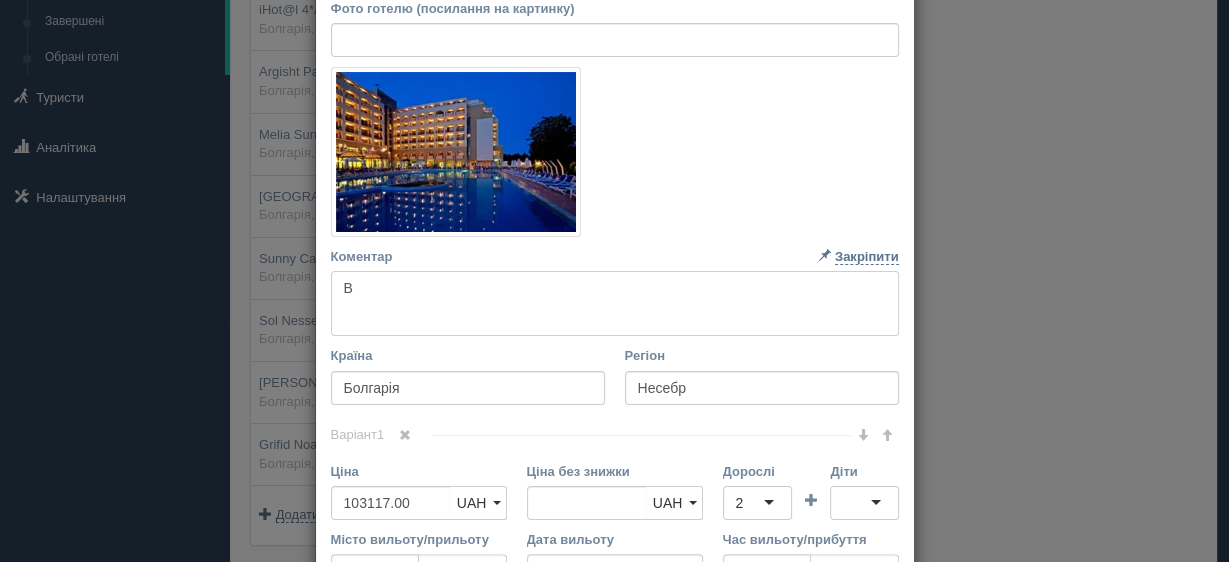 type on "В" 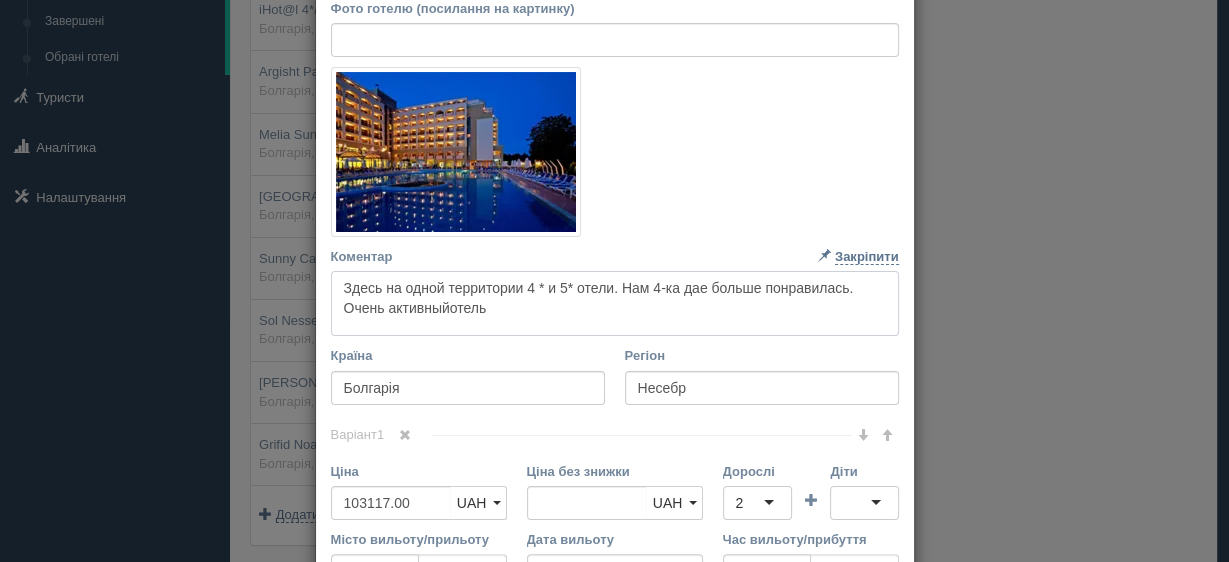 click on "Здесь на одной территории 4 * и 5* отели. Нам 4-ка дае больше понравилась. Очень активныйотель" at bounding box center (615, 303) 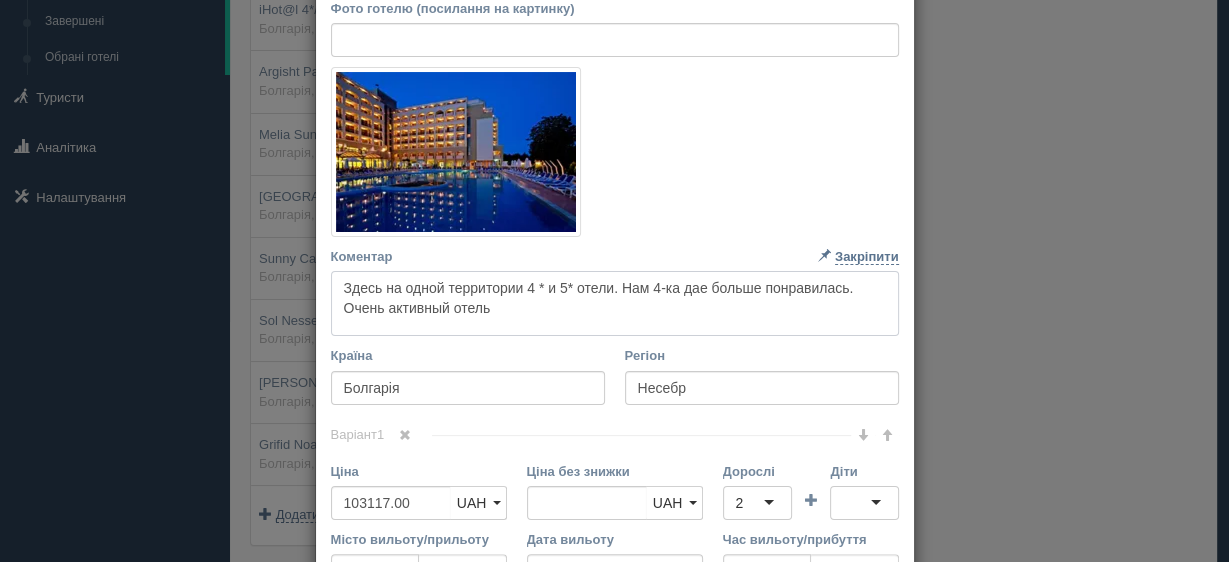 click on "Здесь на одной территории 4 * и 5* отели. Нам 4-ка дае больше понравилась. Очень активный отель" at bounding box center [615, 303] 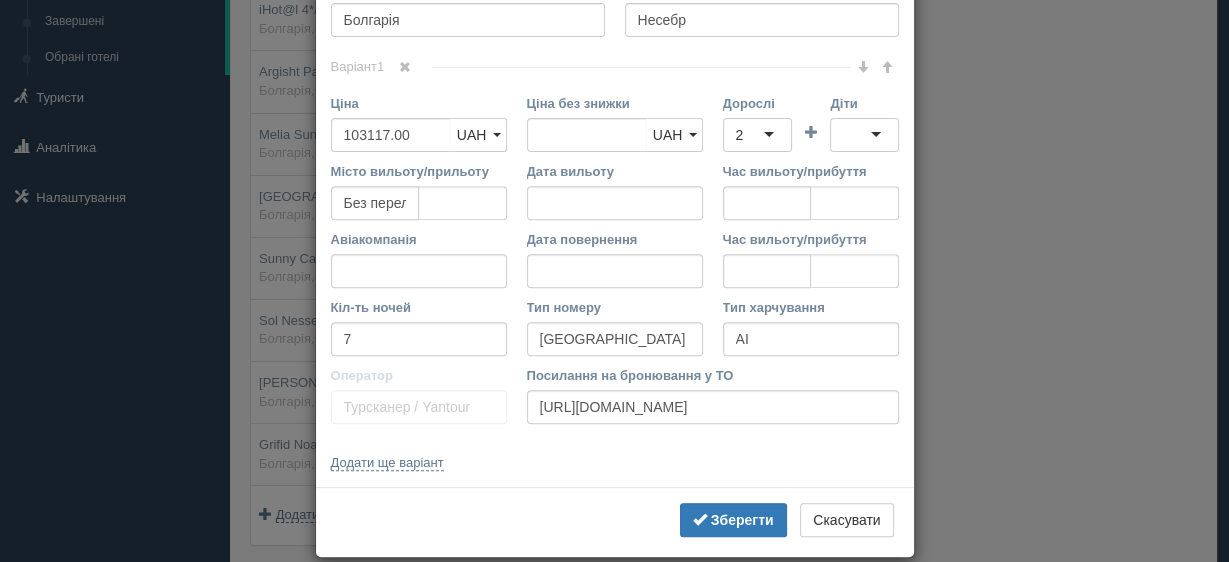 scroll, scrollTop: 629, scrollLeft: 0, axis: vertical 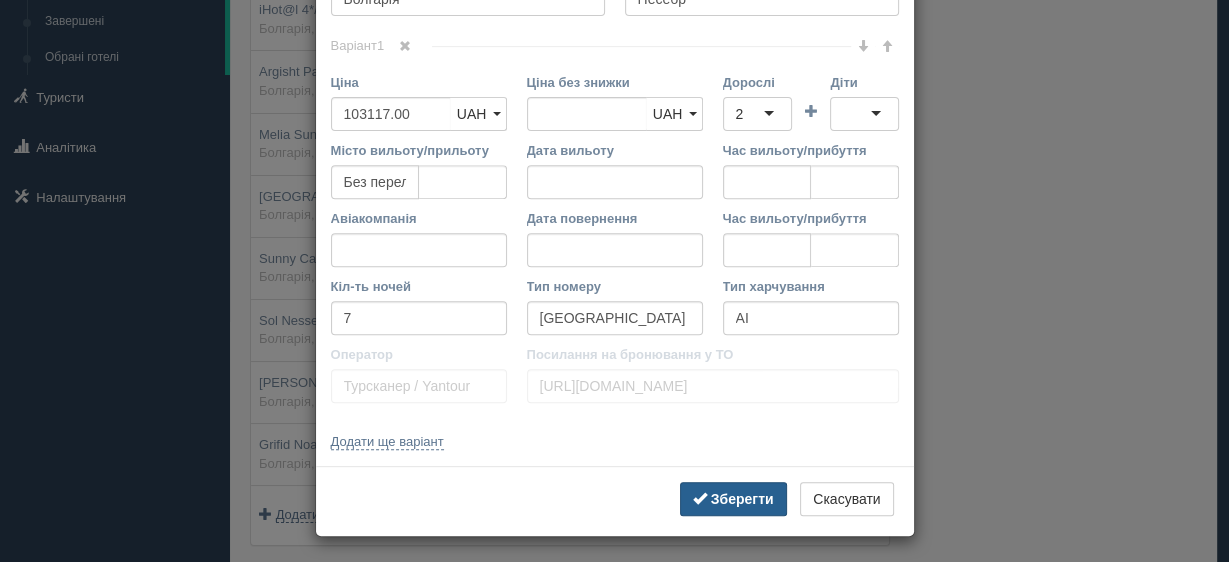 type on "Здесь на одной территории 4 * и 5* отели. Нам 4-ка дае больше понравилась. Очень активный отель. Тоже всё отлично. Сосны прям к морю подходят" 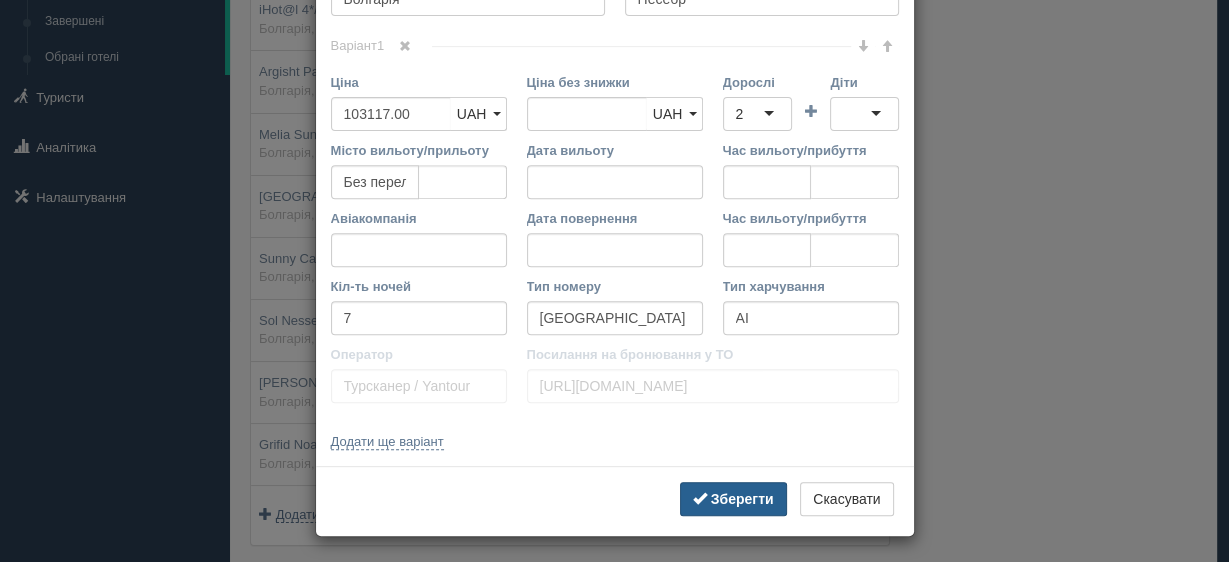 click on "Зберегти" at bounding box center (742, 499) 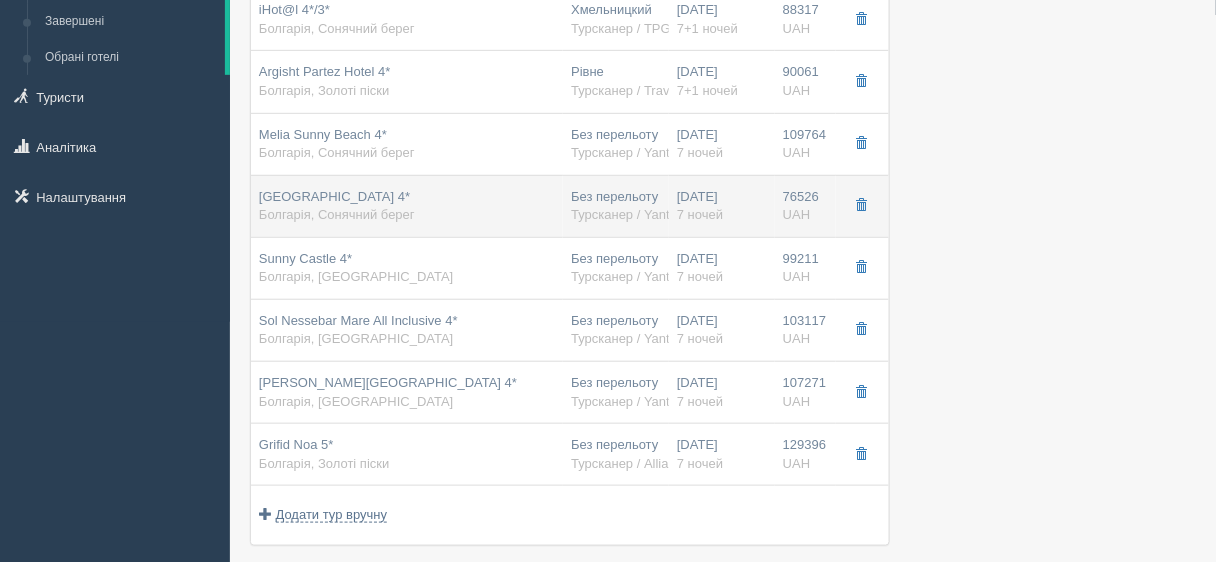 click on "Burgas Beach Hotel 4*
Болгарія, Сонячний берег" at bounding box center [407, 206] 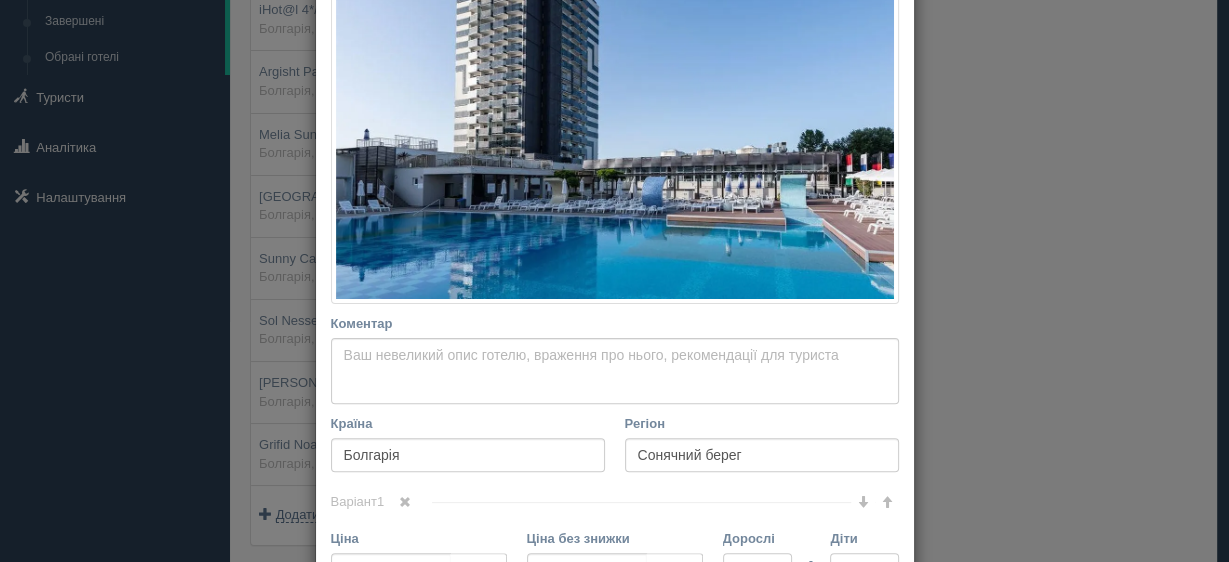 scroll, scrollTop: 480, scrollLeft: 0, axis: vertical 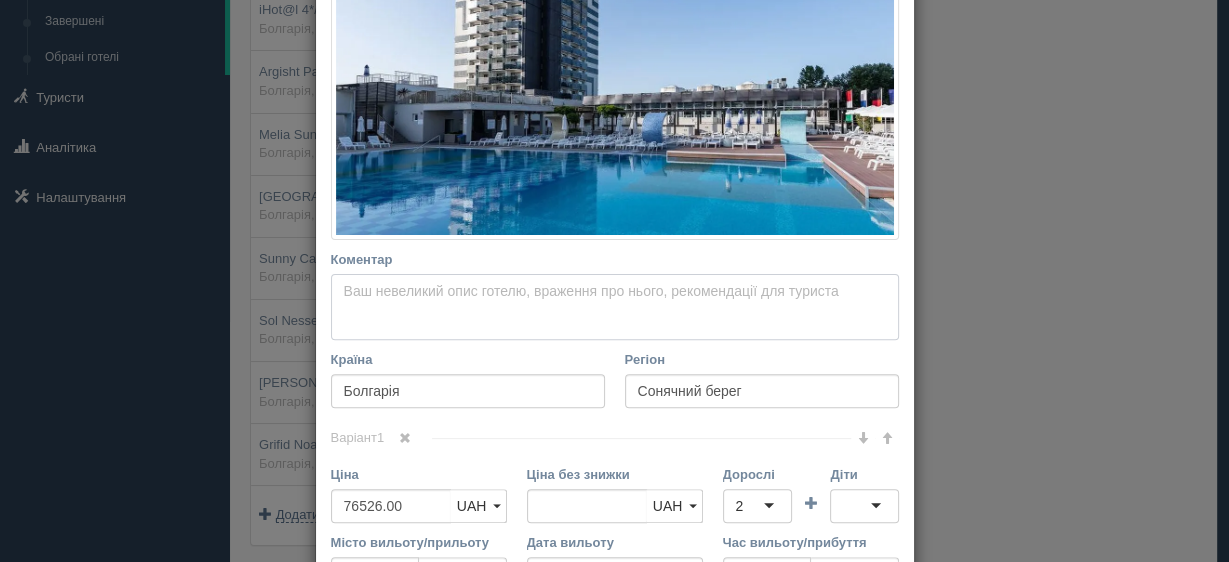 click on "Коментар
Основний опис
Додатковий опис
Закріпити
Збережено
Необхідно вказати назву готелю і країну" at bounding box center (615, 306) 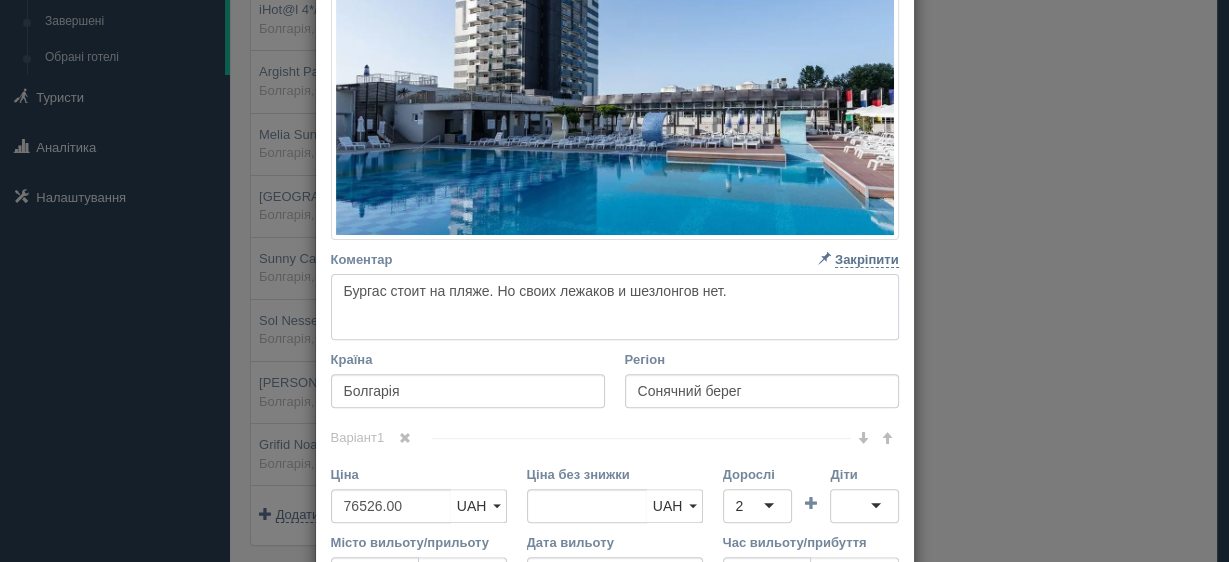 click on "Бургас стоит на пляже. Но своих лежаков и шезлонгов нет." at bounding box center [615, 306] 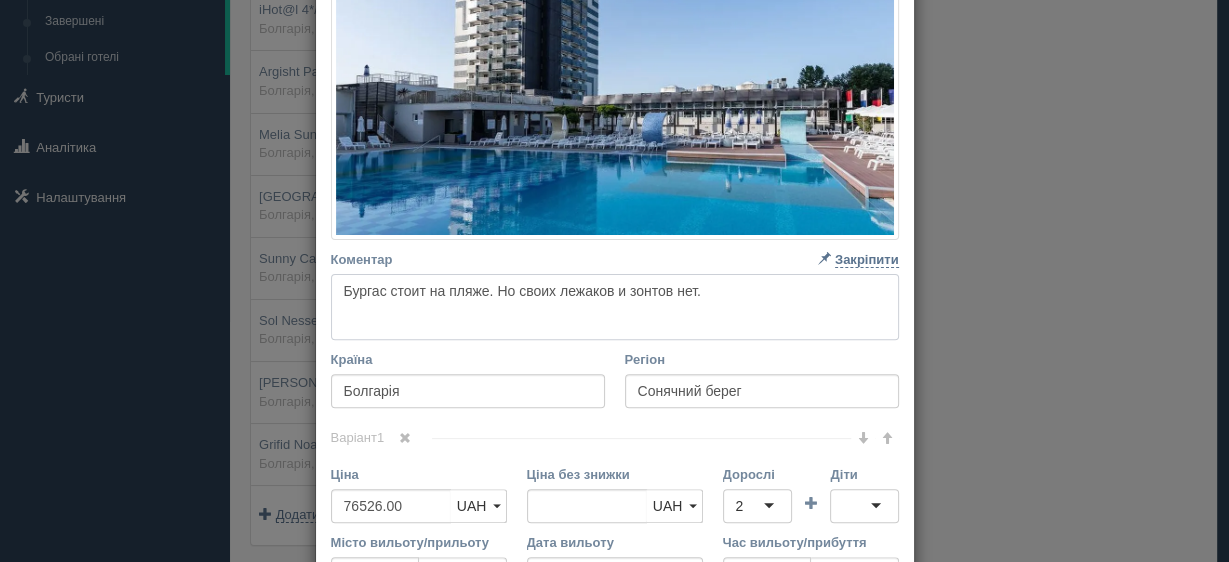 click on "Бургас стоит на пляже. Но своих лежаков и зонтов нет." at bounding box center [615, 306] 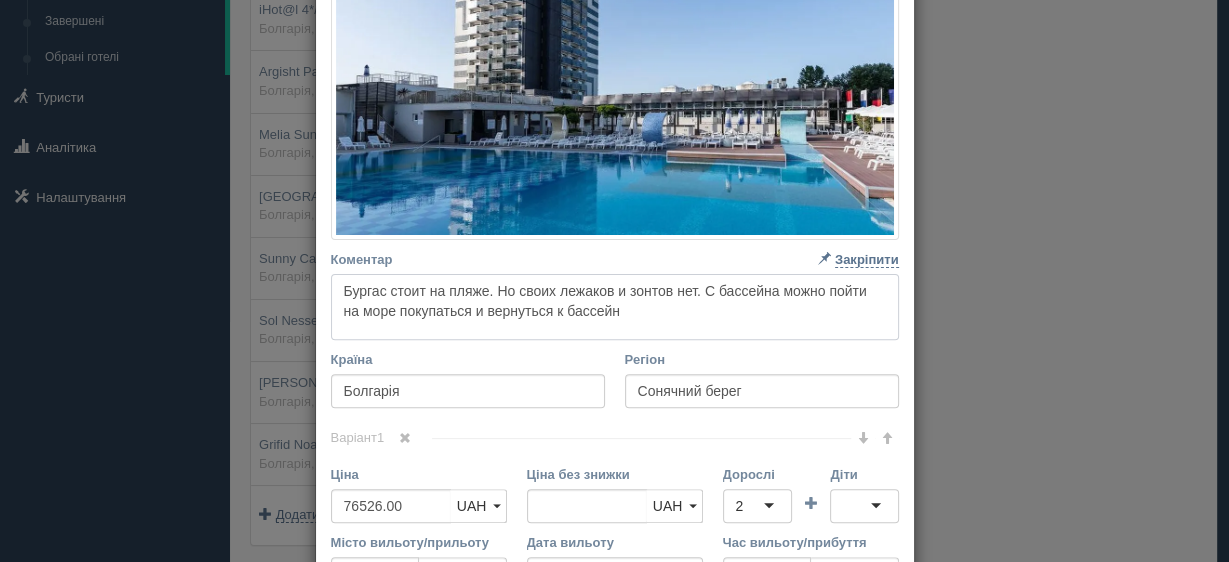 type on "Бургас стоит на пляже. Но своих лежаков и зонтов нет. С бассейна можно пойти на море покупаться и вернуться к бассейну" 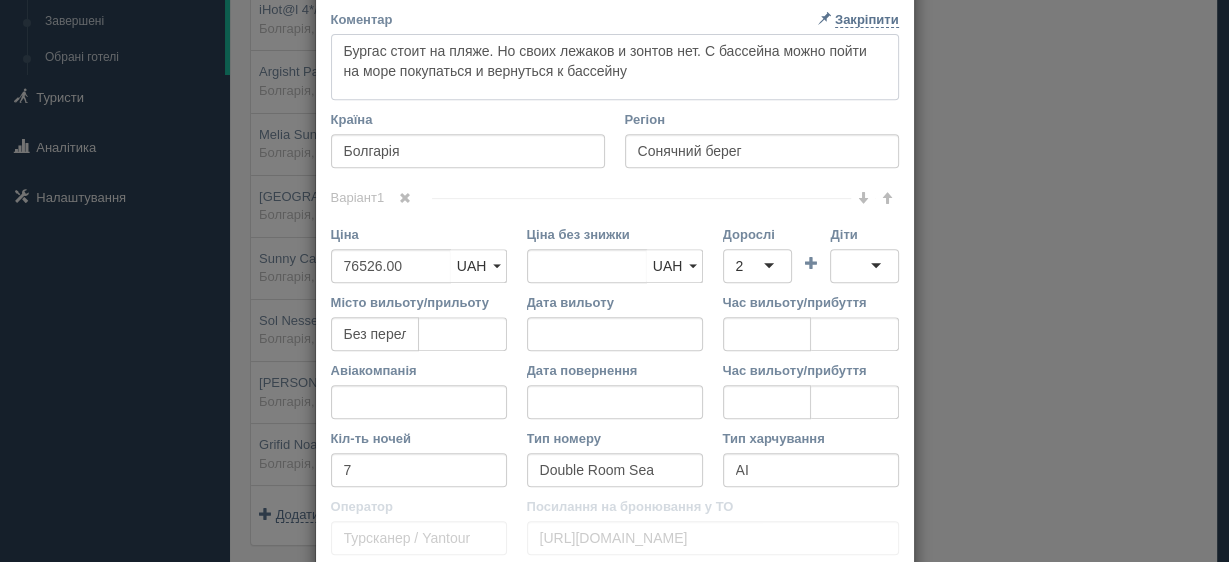 type 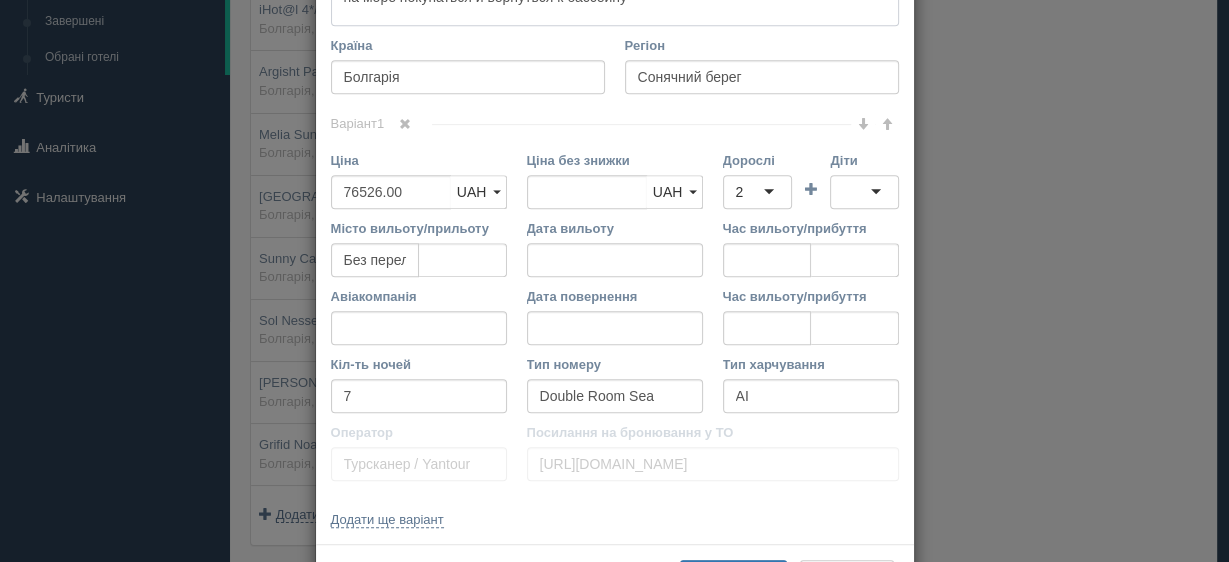 type 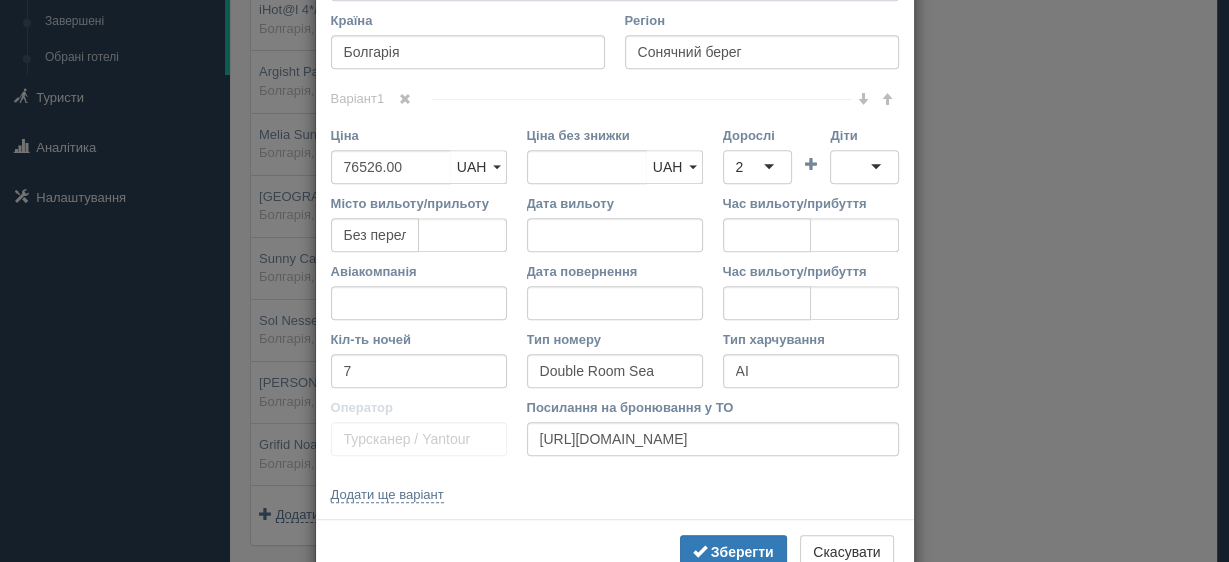scroll, scrollTop: 874, scrollLeft: 0, axis: vertical 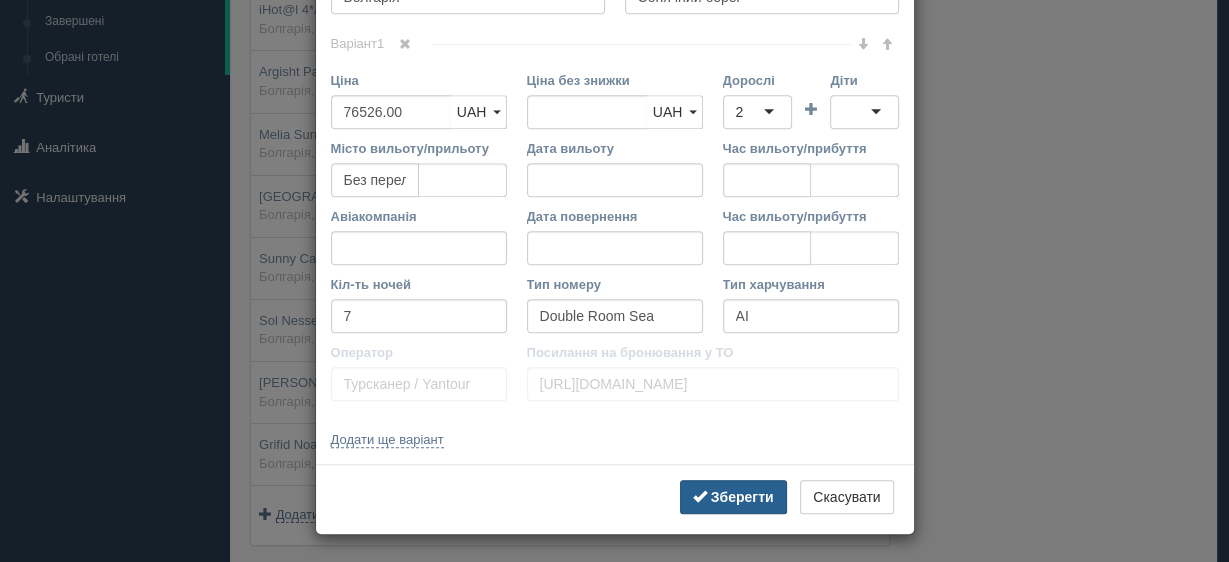 type on "Бургас стоит на пляже. Но своих лежаков и зонтов нет. С бассейна можно пойти на море покупаться и вернуться к бассейну" 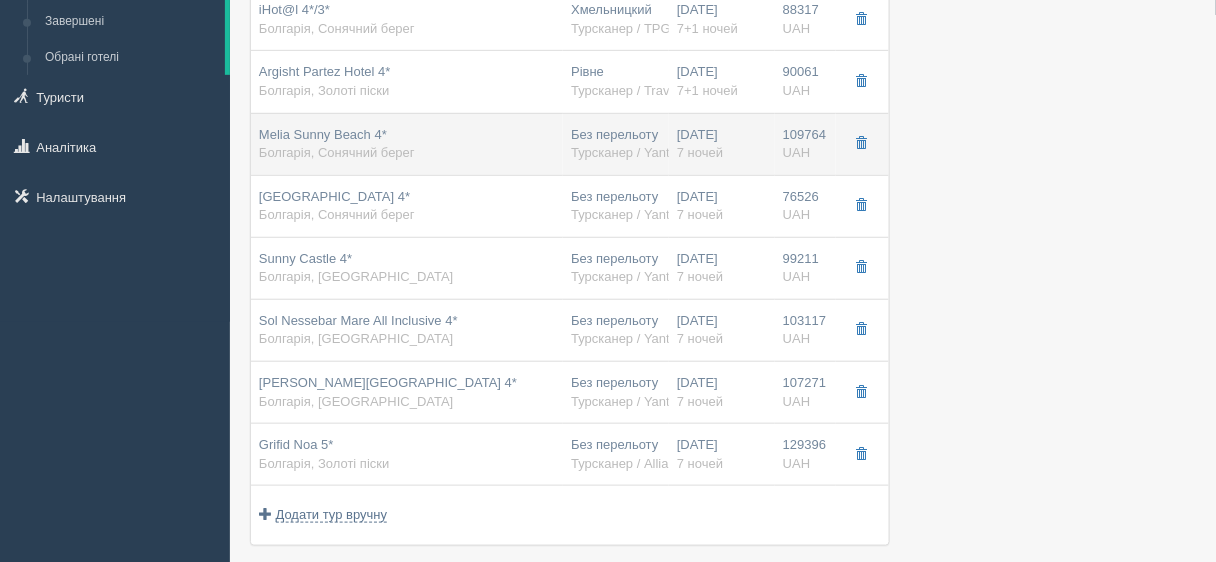 click on "Melia Sunny Beach 4*
Болгарія, Сонячний берег" at bounding box center (407, 144) 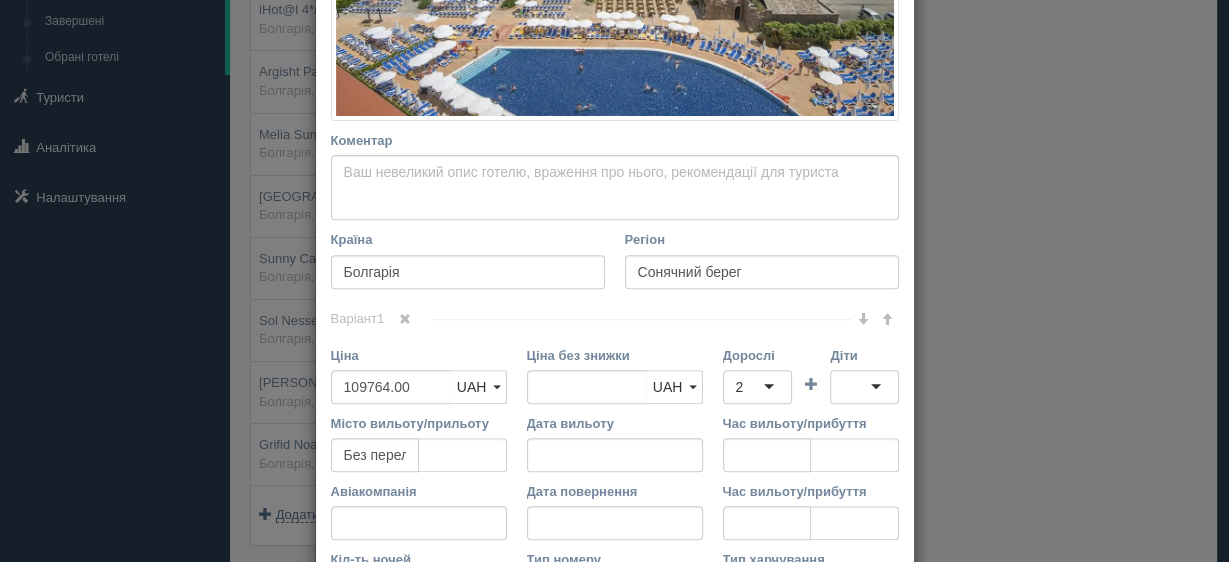 scroll, scrollTop: 522, scrollLeft: 0, axis: vertical 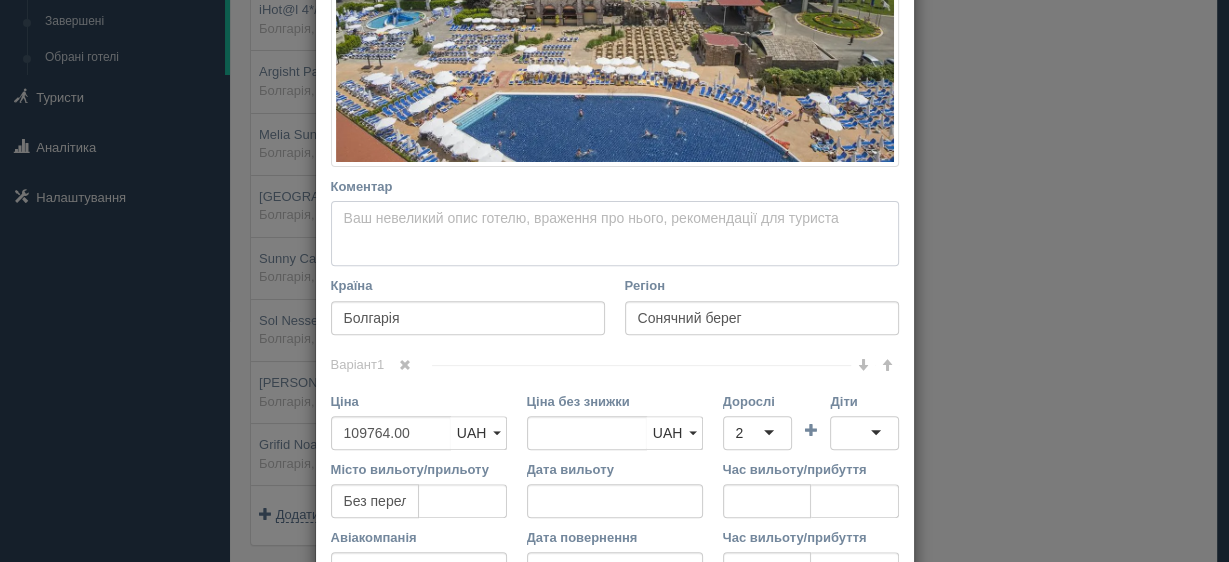 click on "Коментар
Основний опис
Додатковий опис
Закріпити
Збережено
Необхідно вказати назву готелю і країну" at bounding box center [615, 233] 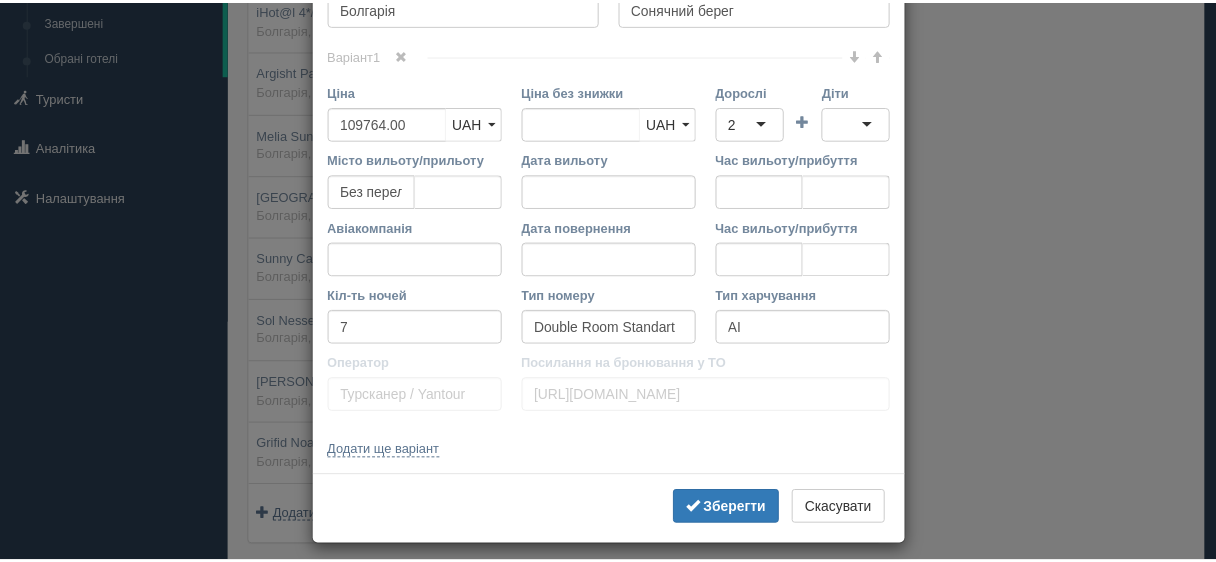 scroll, scrollTop: 862, scrollLeft: 0, axis: vertical 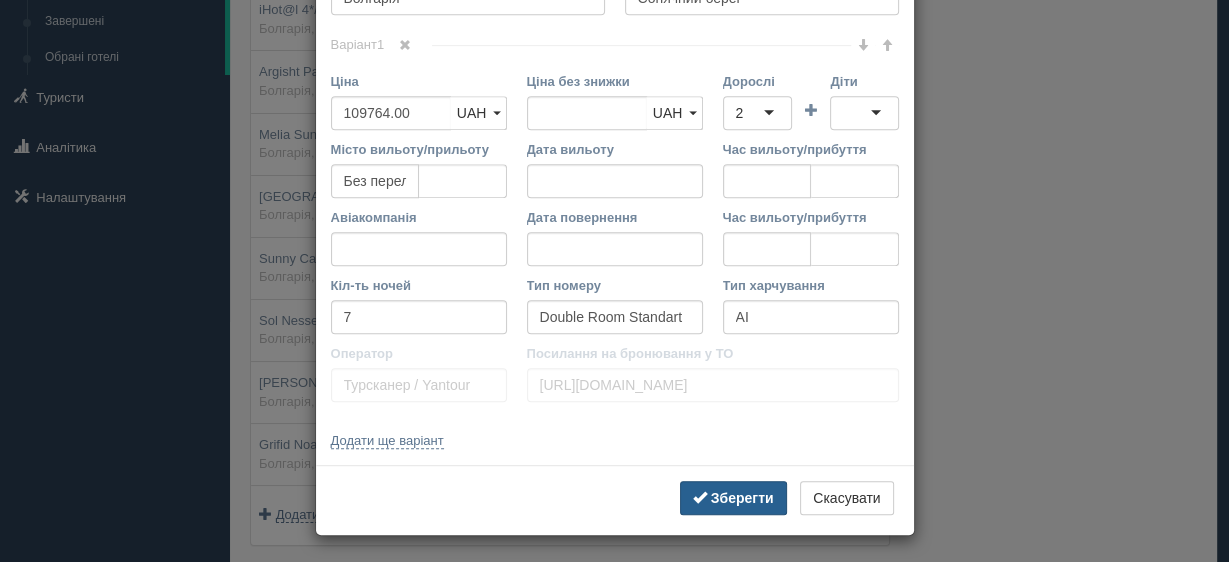 type on "Мы здесь жили. Нам оночень понравился. И питание и номера и анимация и большой пляж (немного пройти, но не напряжно. По променаду . Мы не хотели уезжать из этого отеля" 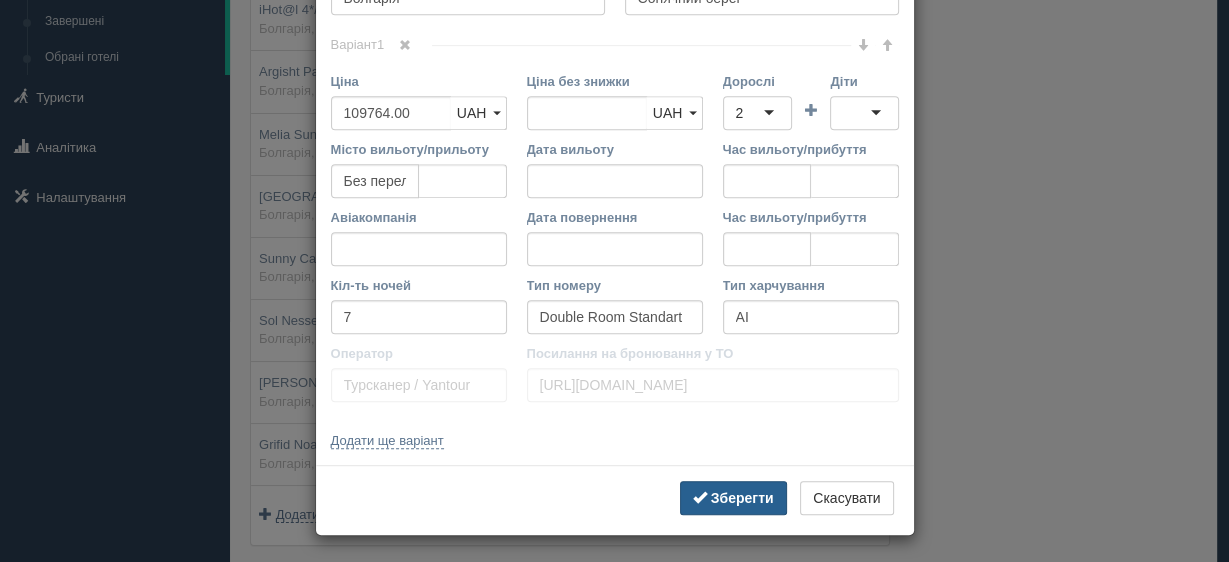 click on "Зберегти" at bounding box center (742, 498) 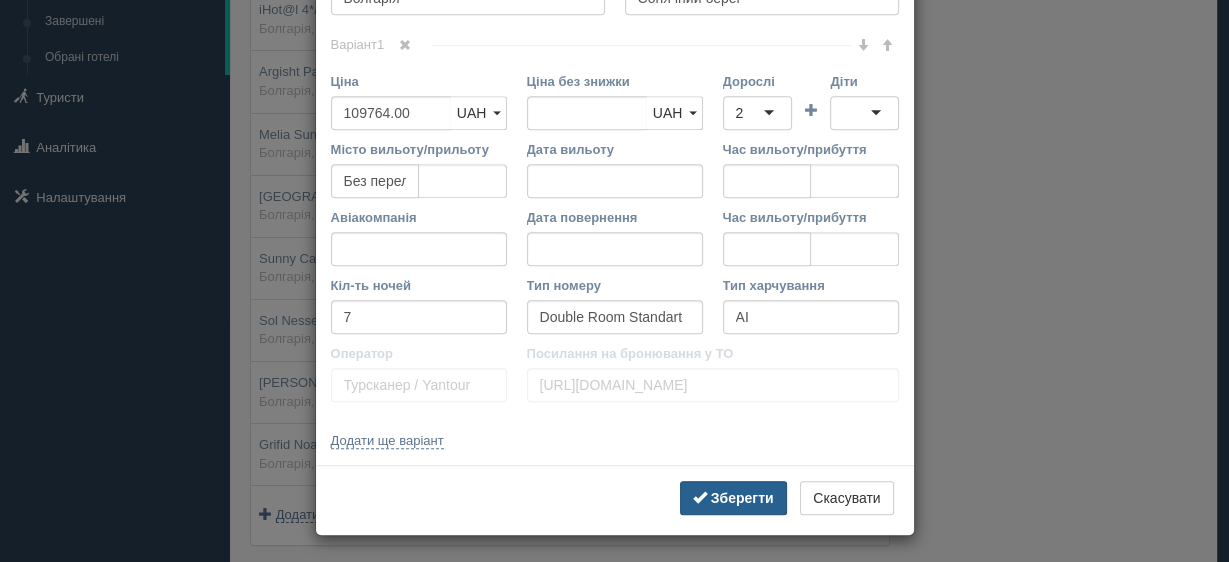 click on "Зберегти" at bounding box center (742, 498) 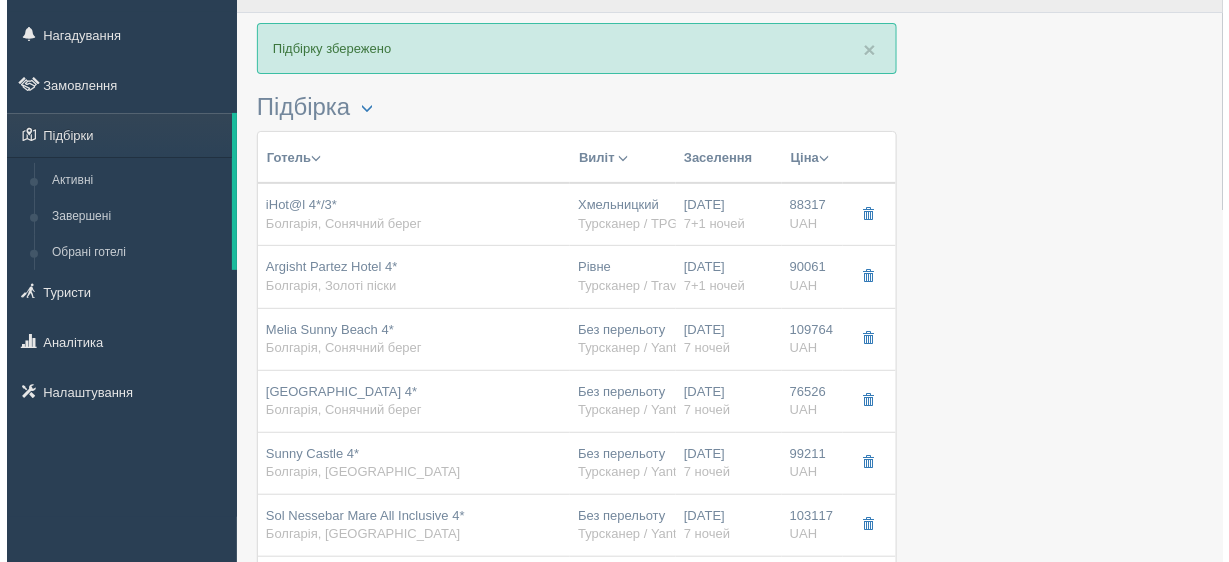scroll, scrollTop: 0, scrollLeft: 0, axis: both 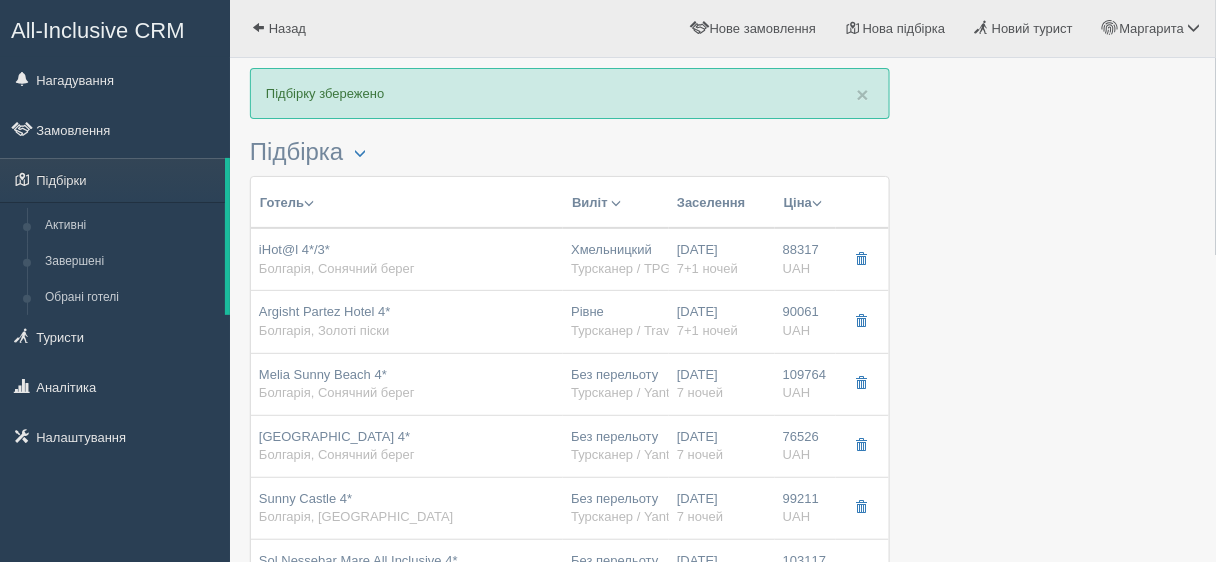 click on "iHot@l 4*/3*
Болгарія, Сонячний берег" at bounding box center (407, 259) 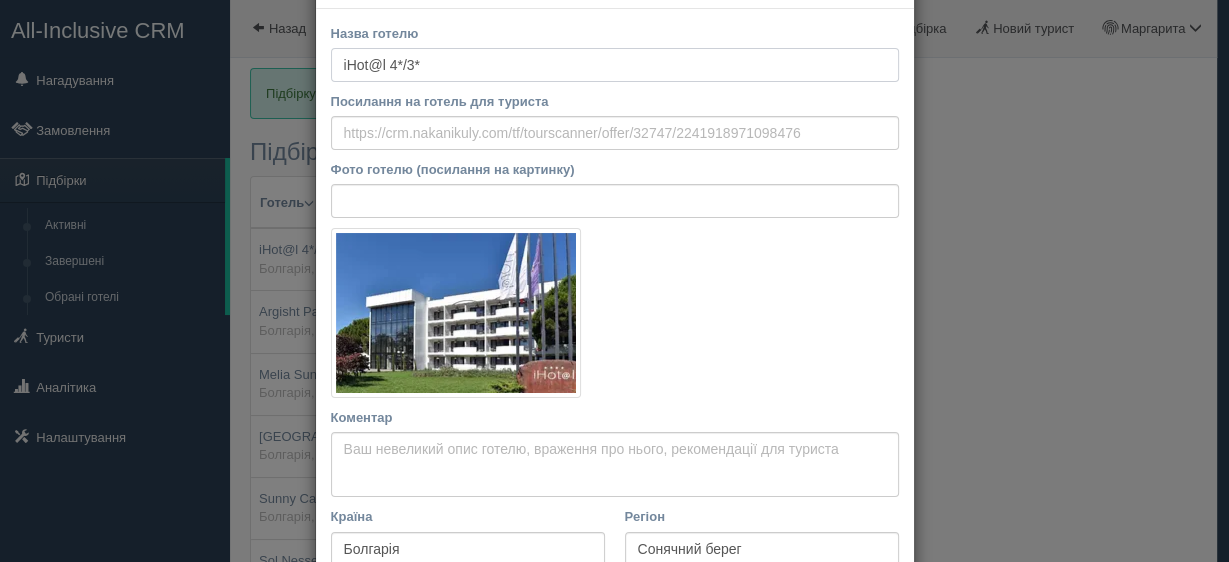scroll, scrollTop: 80, scrollLeft: 0, axis: vertical 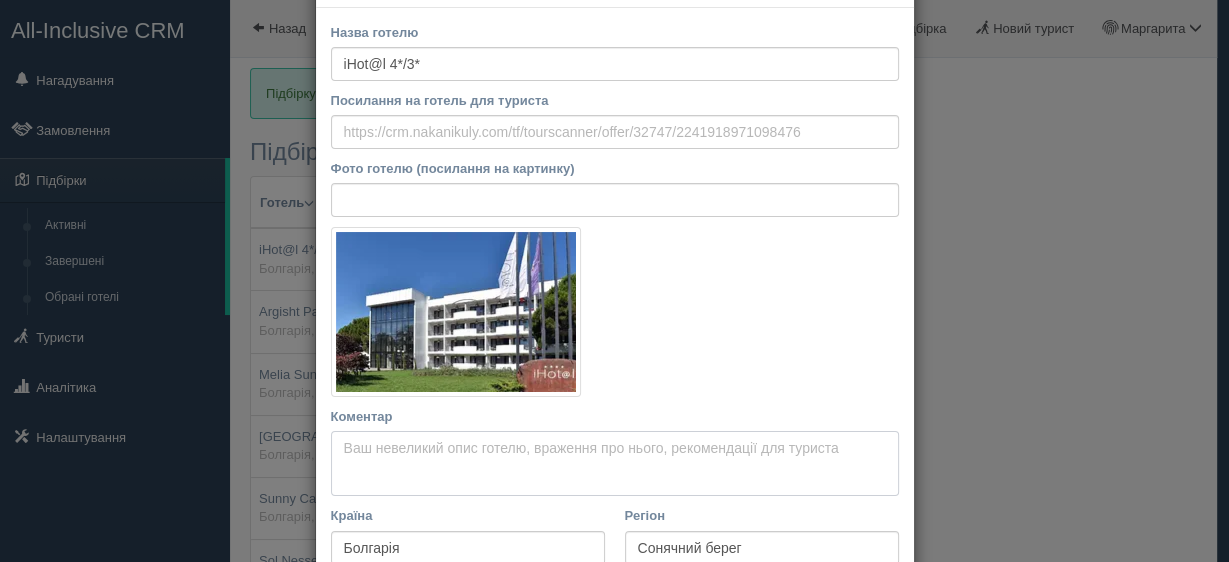 click on "Коментар
Основний опис
Додатковий опис
Закріпити
Збережено
Необхідно вказати назву готелю і країну" at bounding box center (615, 463) 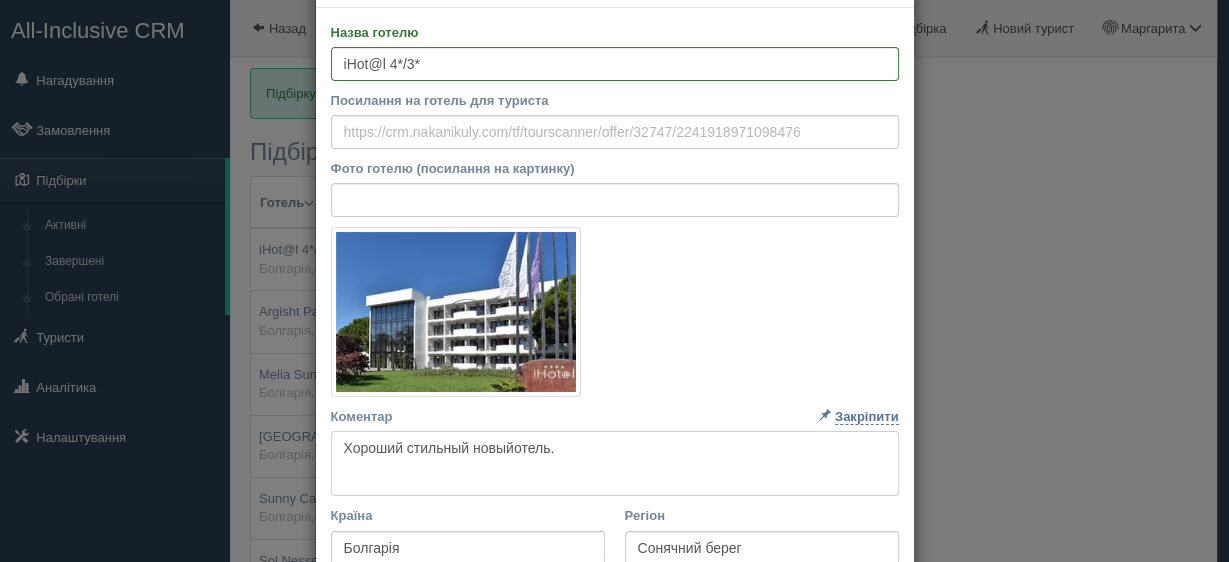 click on "Хороший стильный новыйотель." at bounding box center [615, 463] 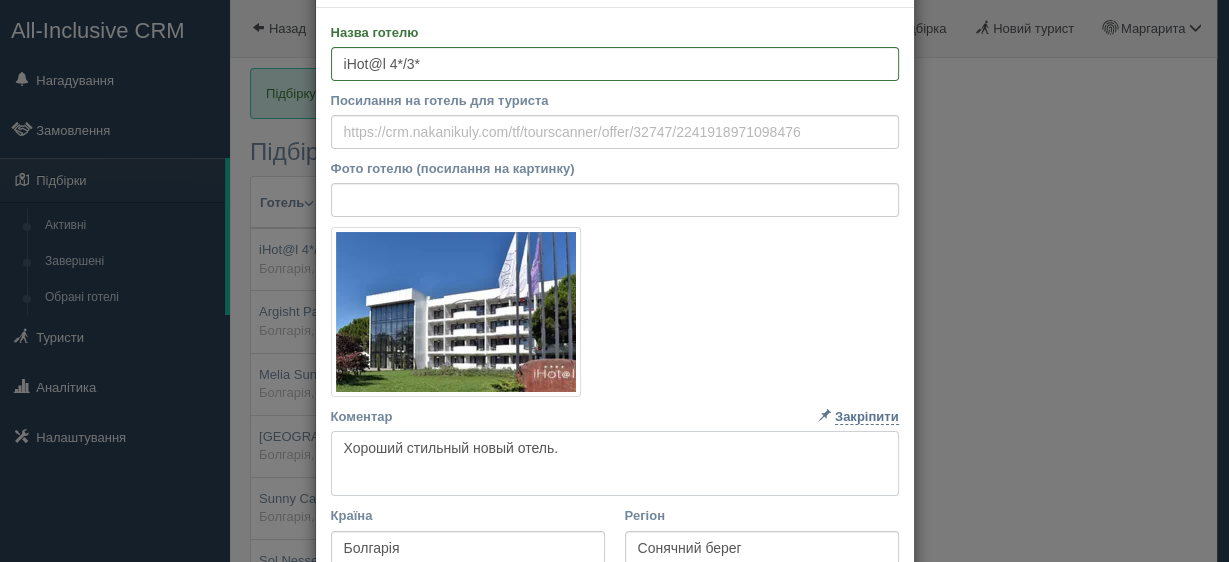 click on "Хороший стильный новый отель." at bounding box center (615, 463) 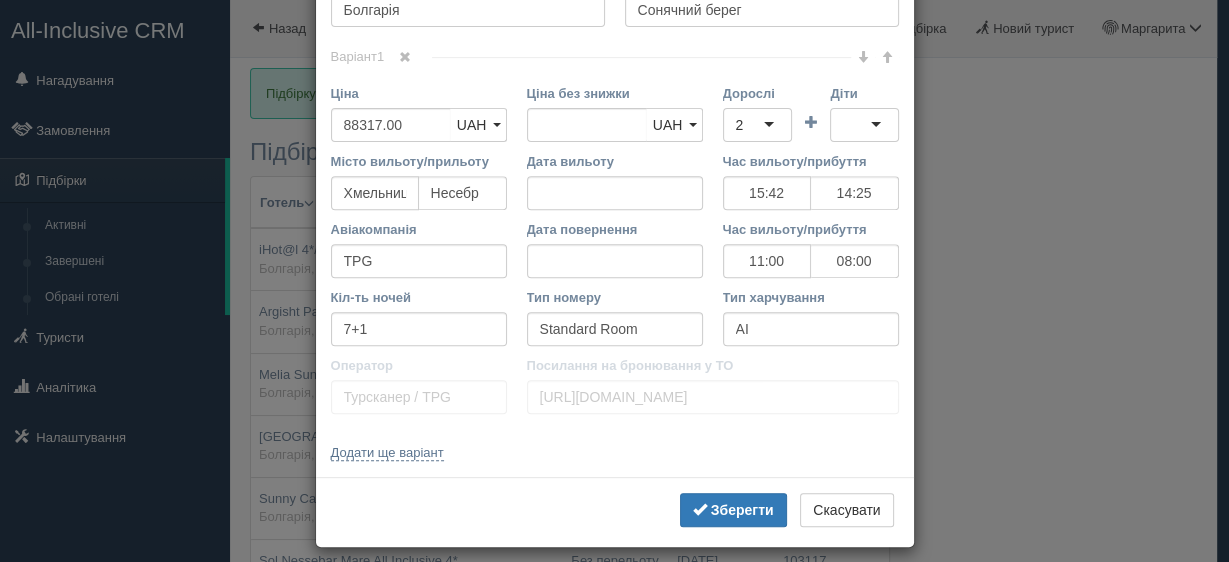 scroll, scrollTop: 629, scrollLeft: 0, axis: vertical 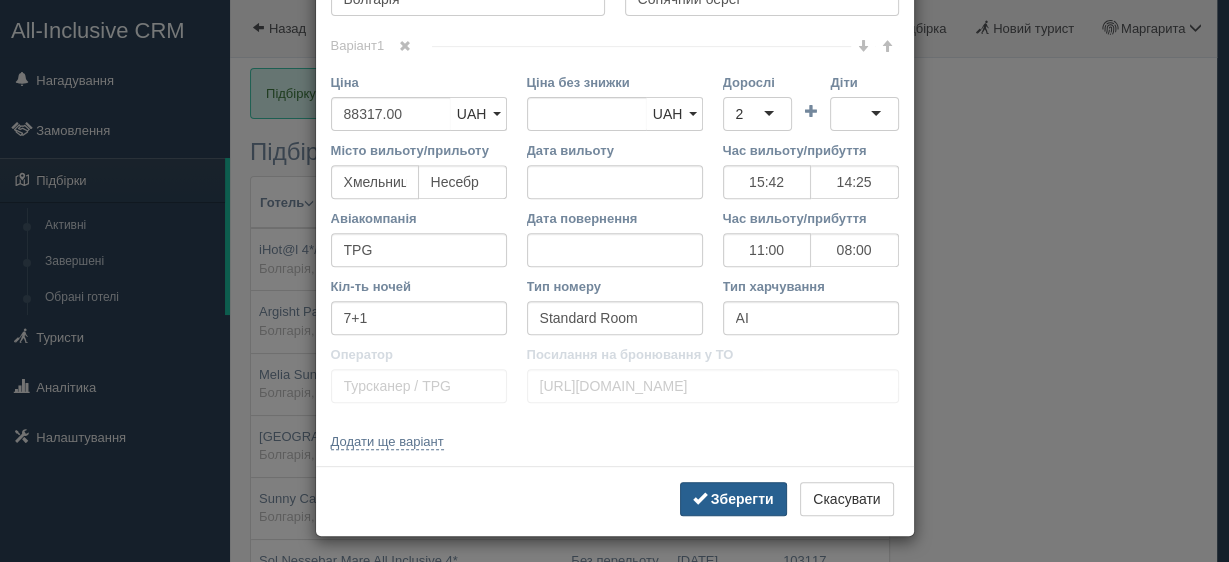 type on "Хороший стильный новый отель. Пляж через променад. Зеленая территория. Тоже вс как вы любите" 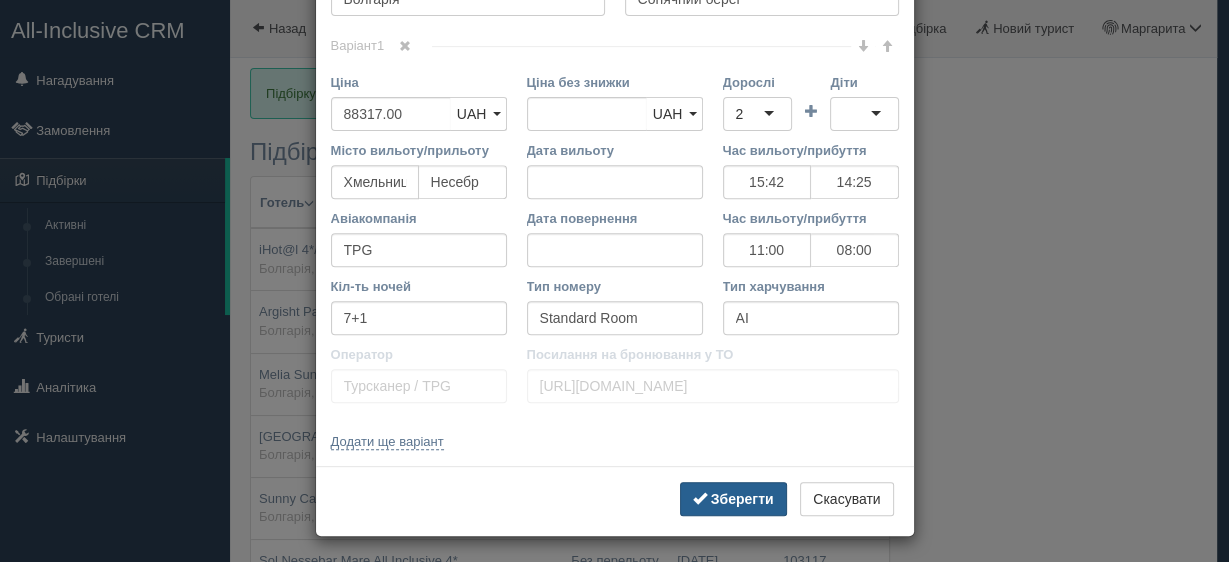 click on "Зберегти" at bounding box center [742, 499] 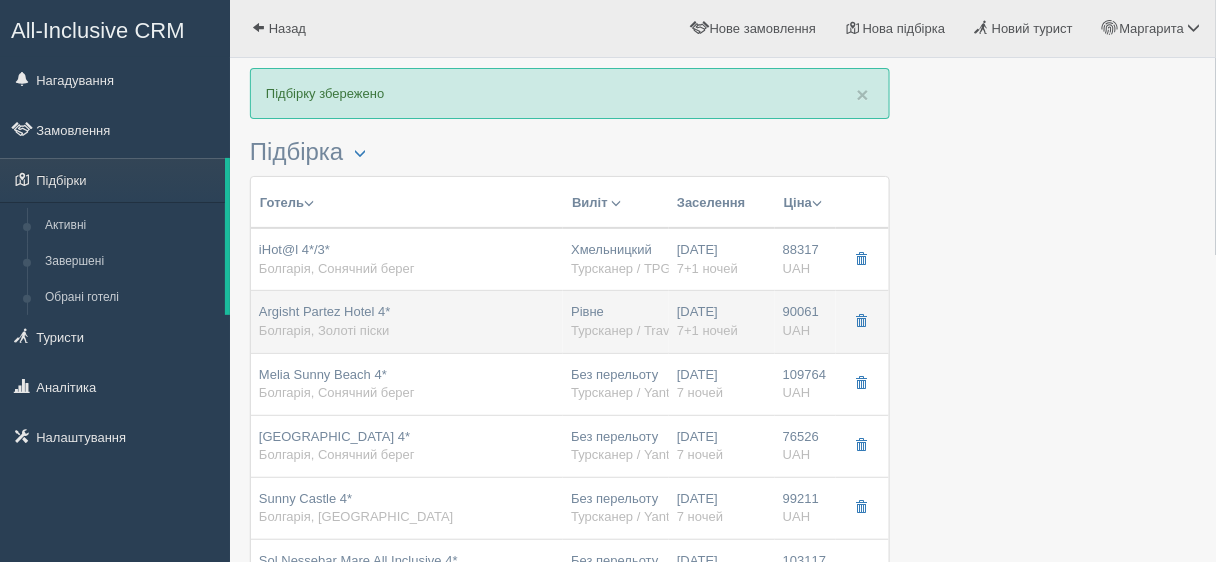 click on "Argisht Partez Hotel 4*
Болгарія, Золоті піски" at bounding box center [407, 321] 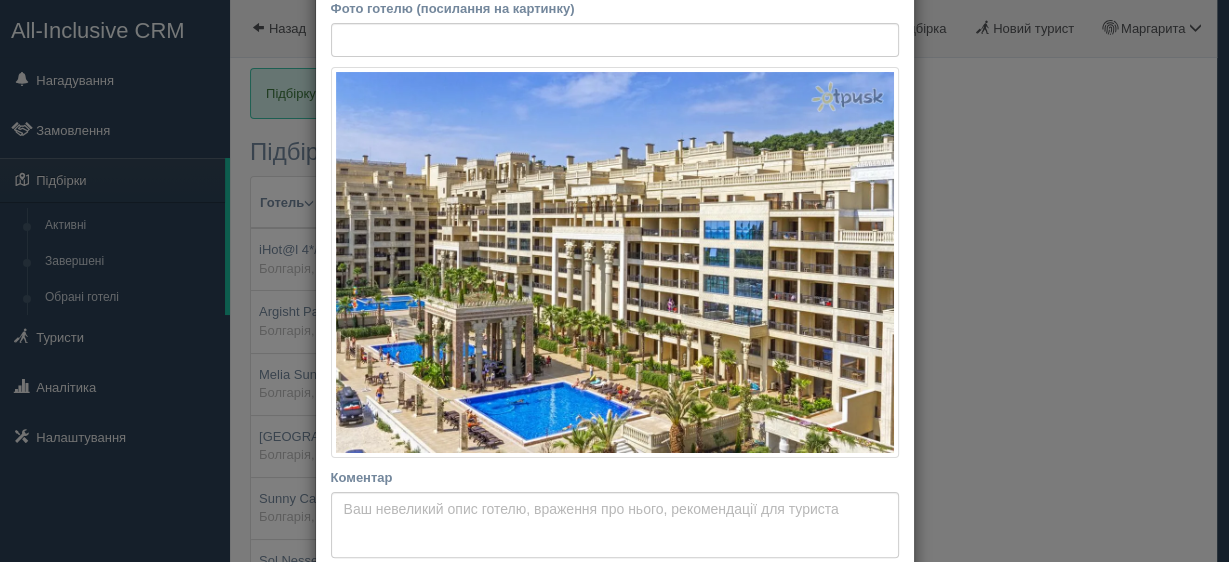 scroll, scrollTop: 320, scrollLeft: 0, axis: vertical 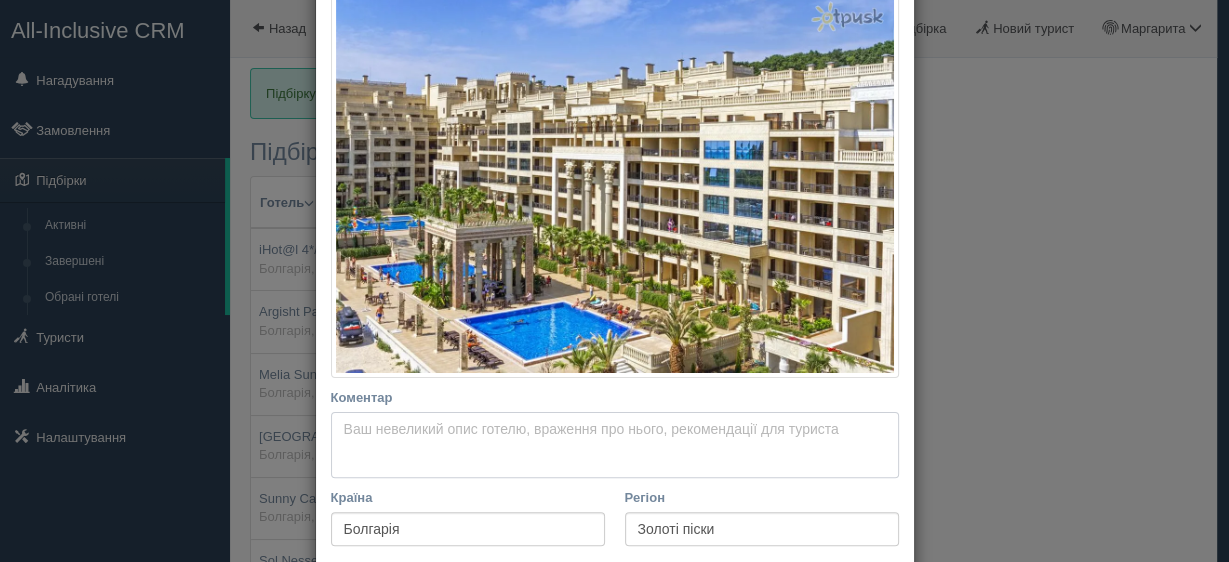 click on "Коментар
Основний опис
Додатковий опис
Закріпити
Збережено
Необхідно вказати назву готелю і країну" at bounding box center [615, 444] 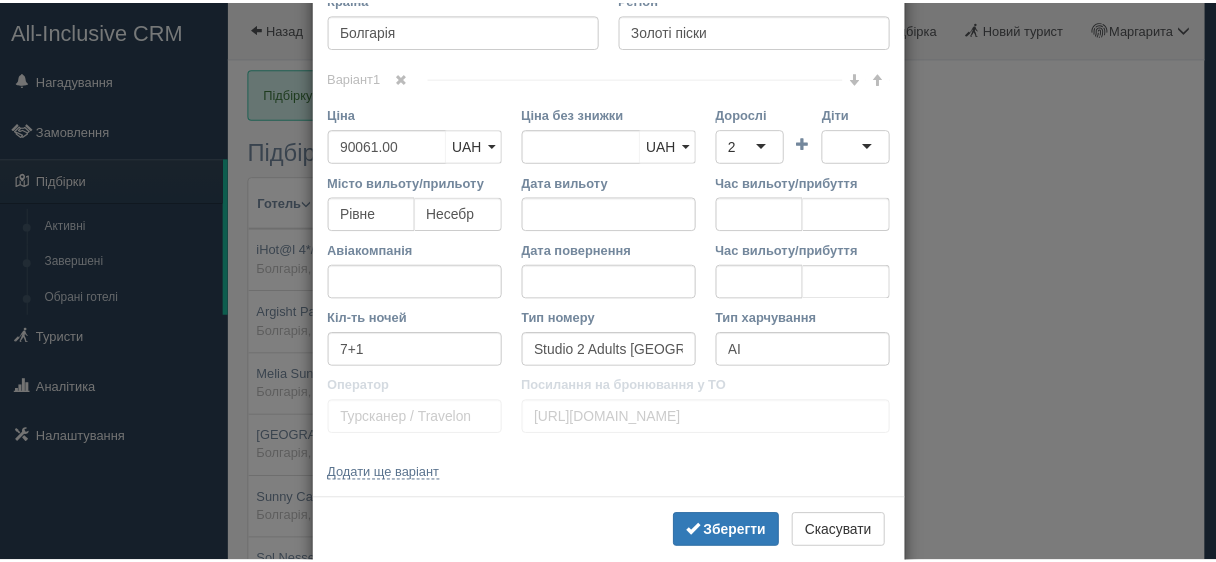 scroll, scrollTop: 852, scrollLeft: 0, axis: vertical 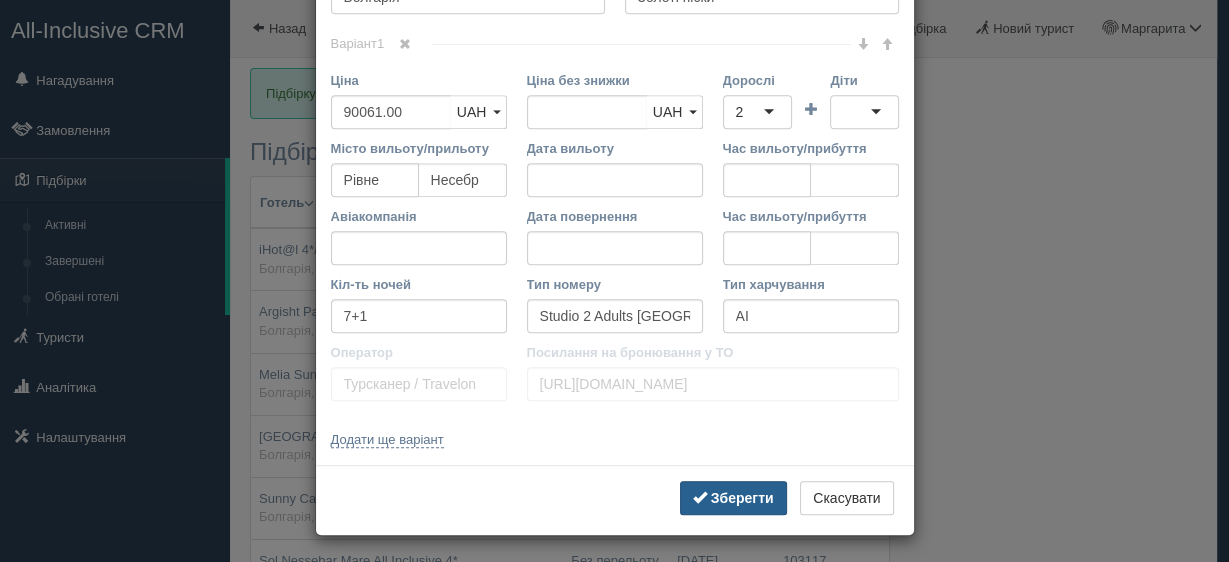 type on "Этот дворец нас заворожил. Очень гостеприимный хозяин. Все супер. Ресторан, бассейны. Сейчас у него появился свой пляж" 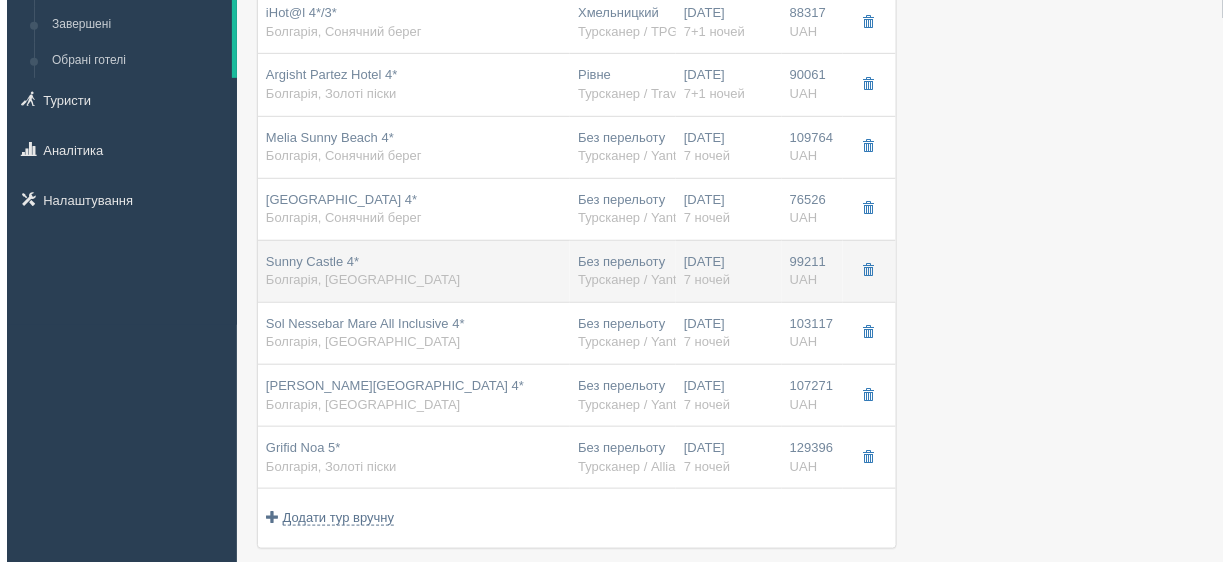 scroll, scrollTop: 240, scrollLeft: 0, axis: vertical 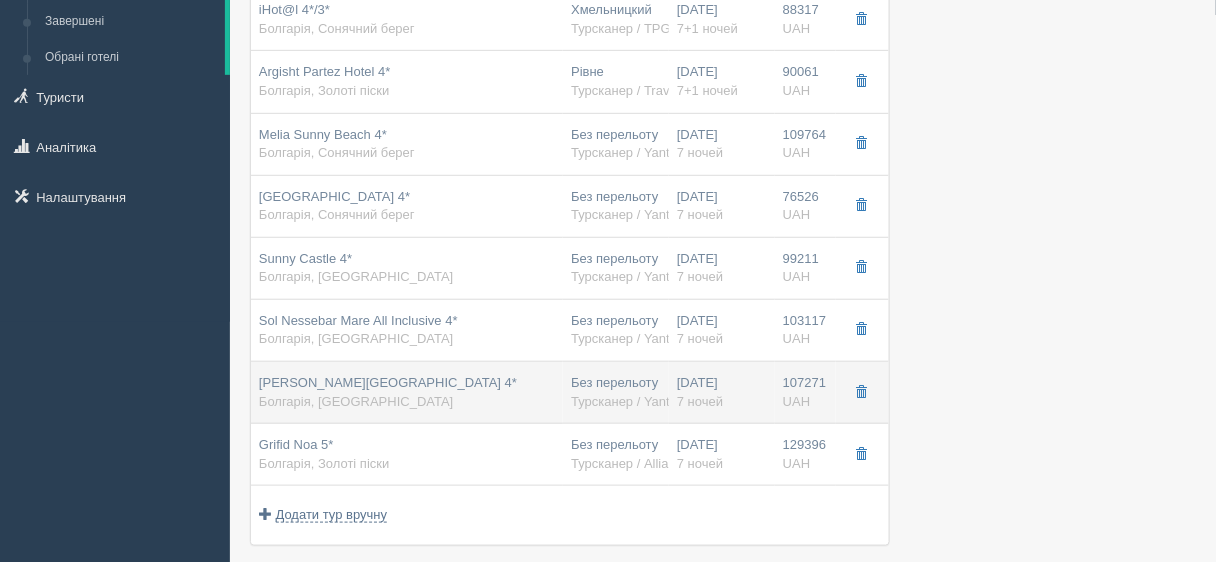 click on "Sol Luna Bay Resort 4*
Болгарія, Обзор" at bounding box center [407, 392] 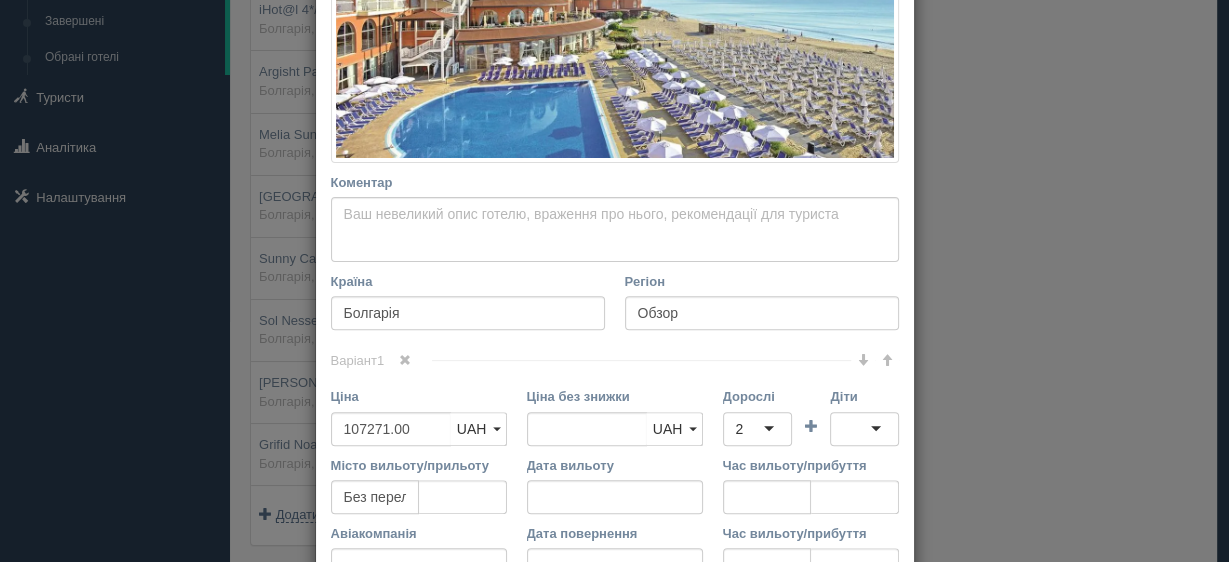 scroll, scrollTop: 480, scrollLeft: 0, axis: vertical 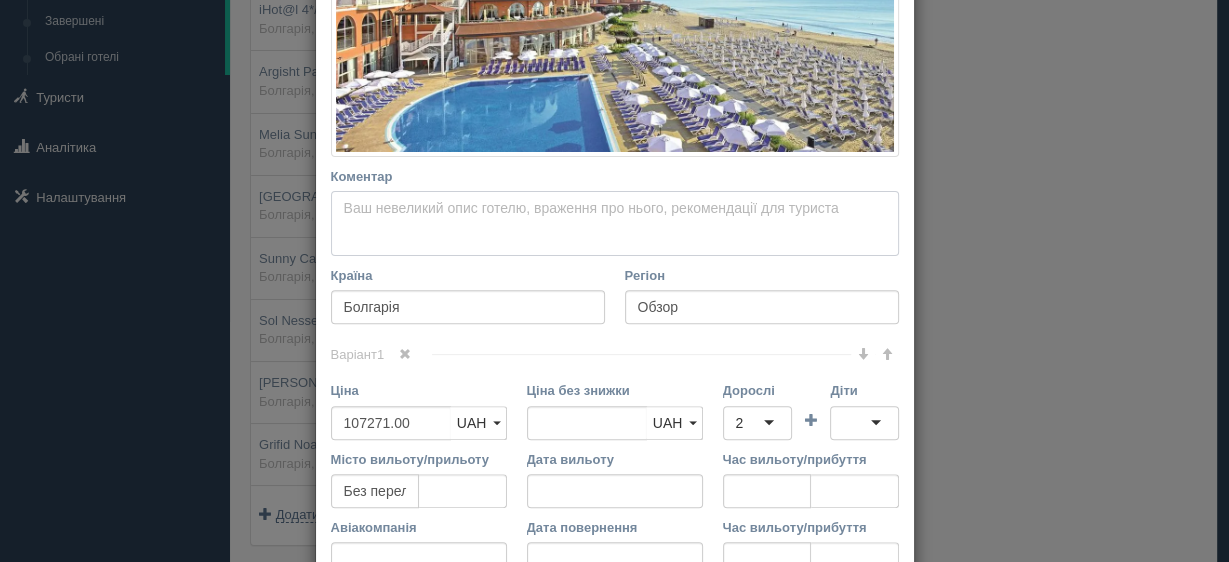 click on "Коментар
Основний опис
Додатковий опис
Закріпити
Збережено
Необхідно вказати назву готелю і країну" at bounding box center [615, 223] 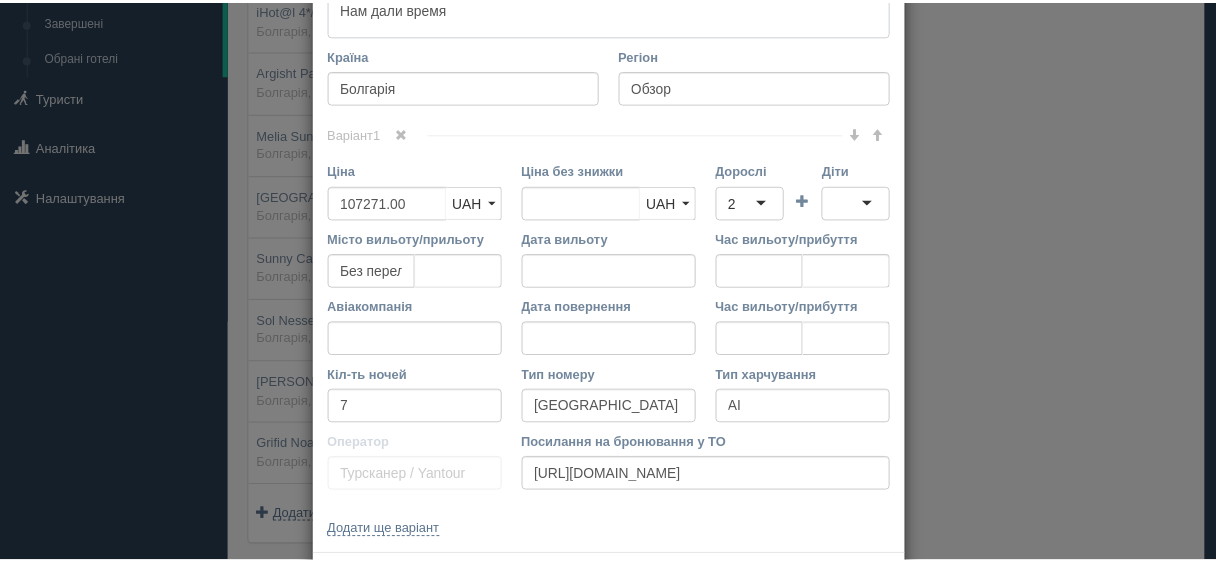scroll, scrollTop: 790, scrollLeft: 0, axis: vertical 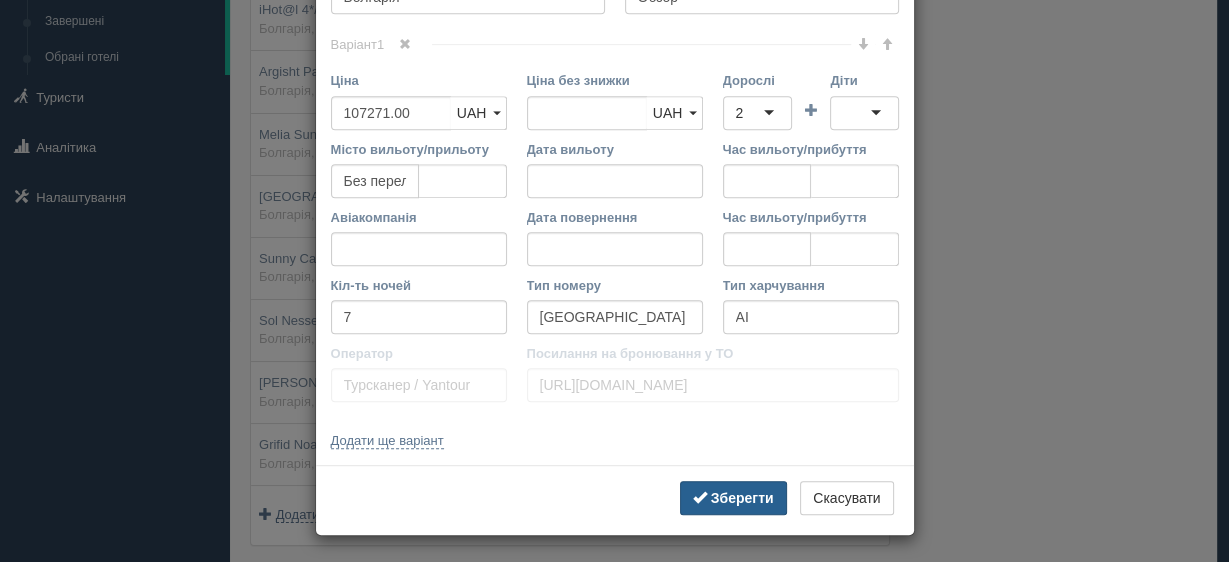 type on "Здесь мы были, обедали. Нам все понравилолсь. Пляж хороший , даже купались . Нам дали время" 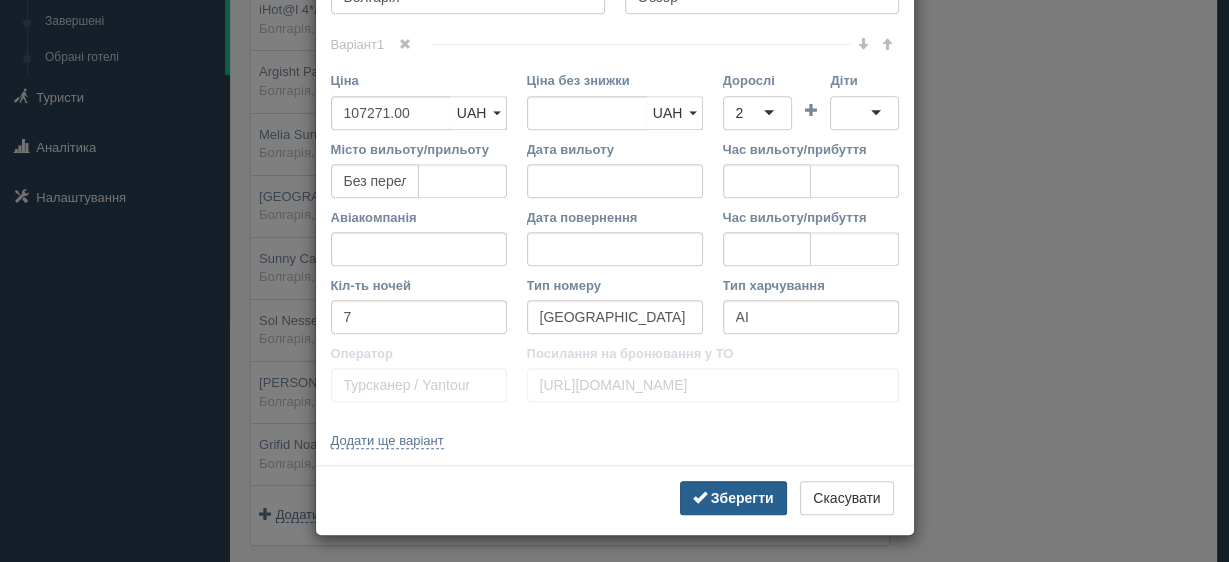 click on "Зберегти" at bounding box center [742, 498] 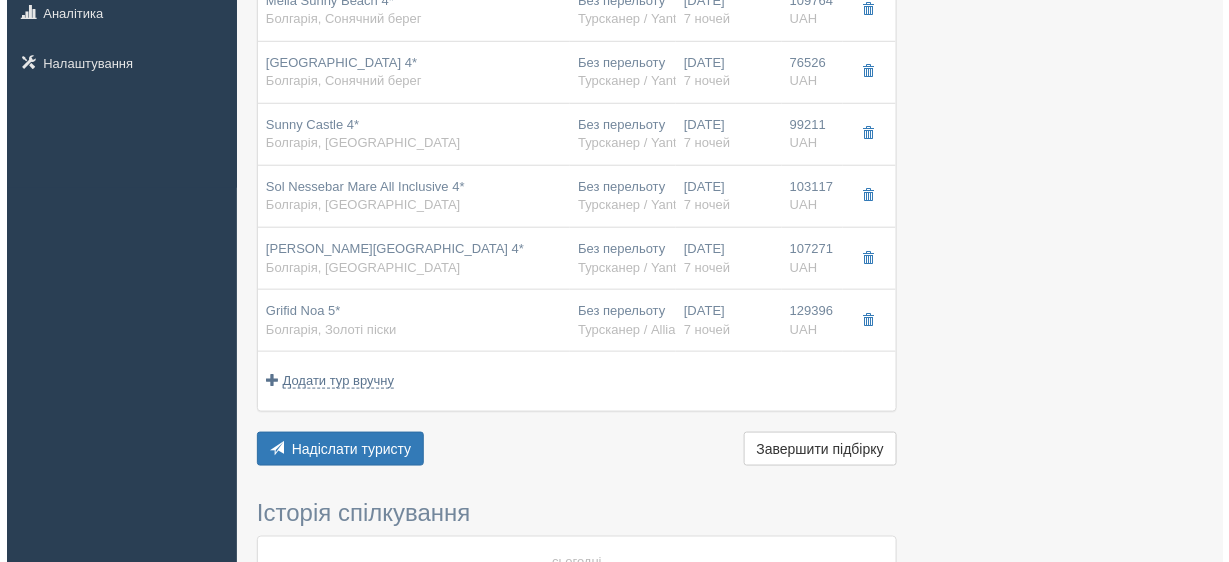 scroll, scrollTop: 400, scrollLeft: 0, axis: vertical 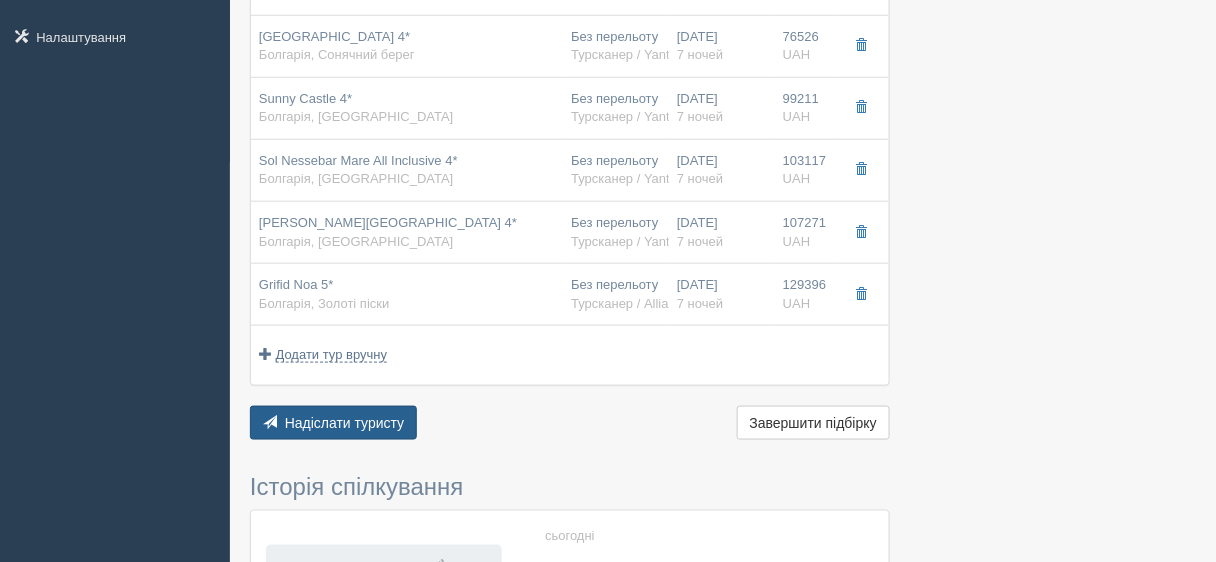 click on "Надіслати туристу" at bounding box center [345, 423] 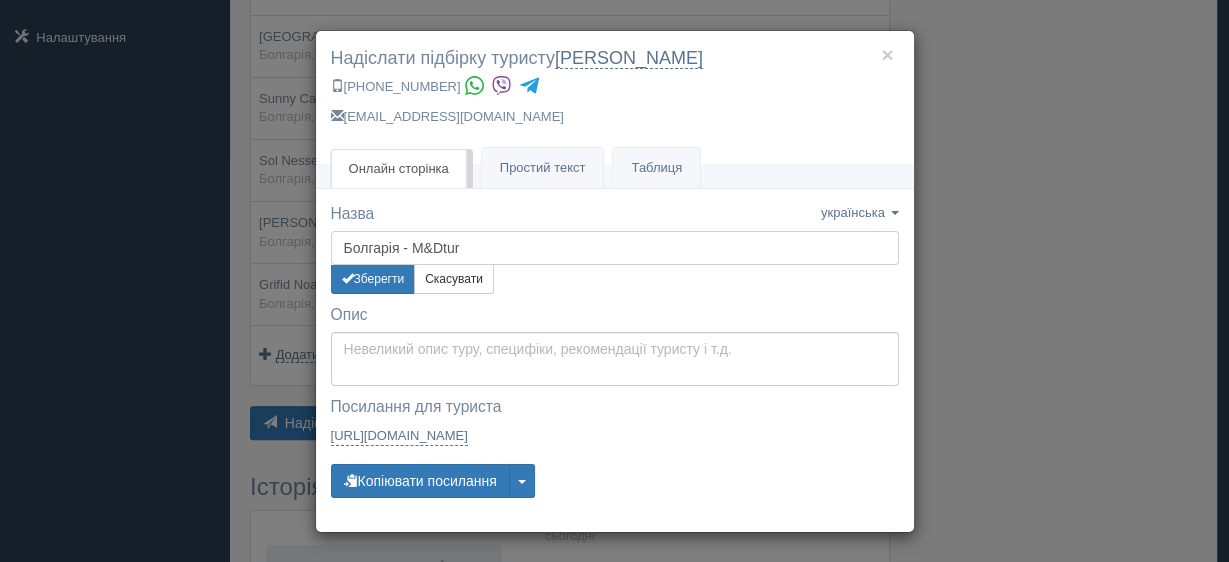click on "Болгарія - M&Dtur" at bounding box center [615, 248] 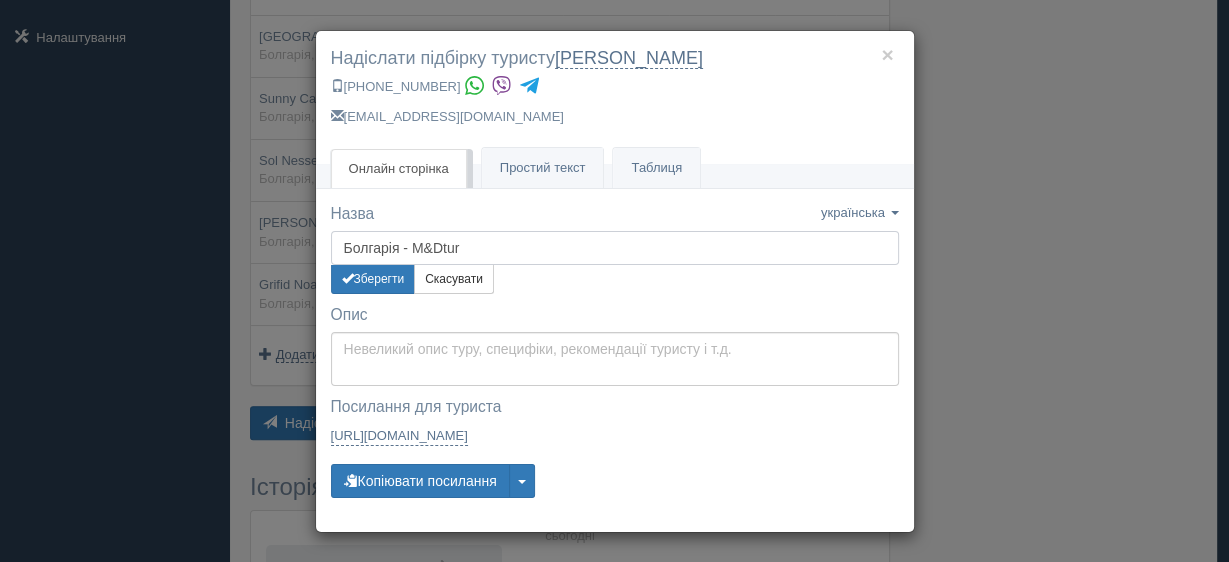 click on "Болгарія - M&Dtur" at bounding box center [615, 248] 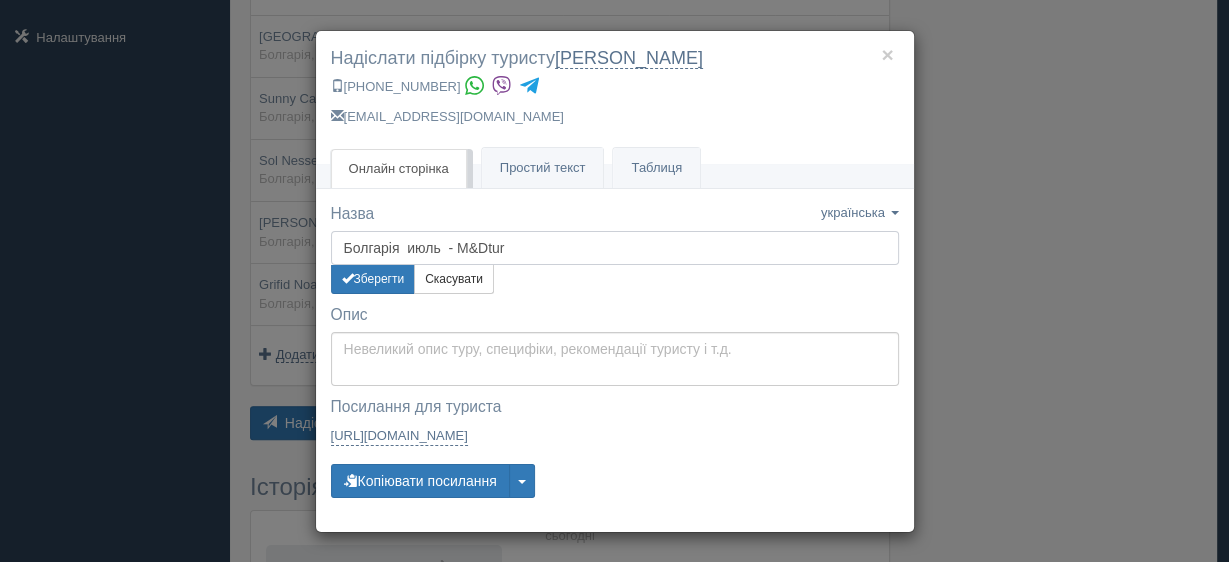 type on "Болгарія  июль  - M&Dtur" 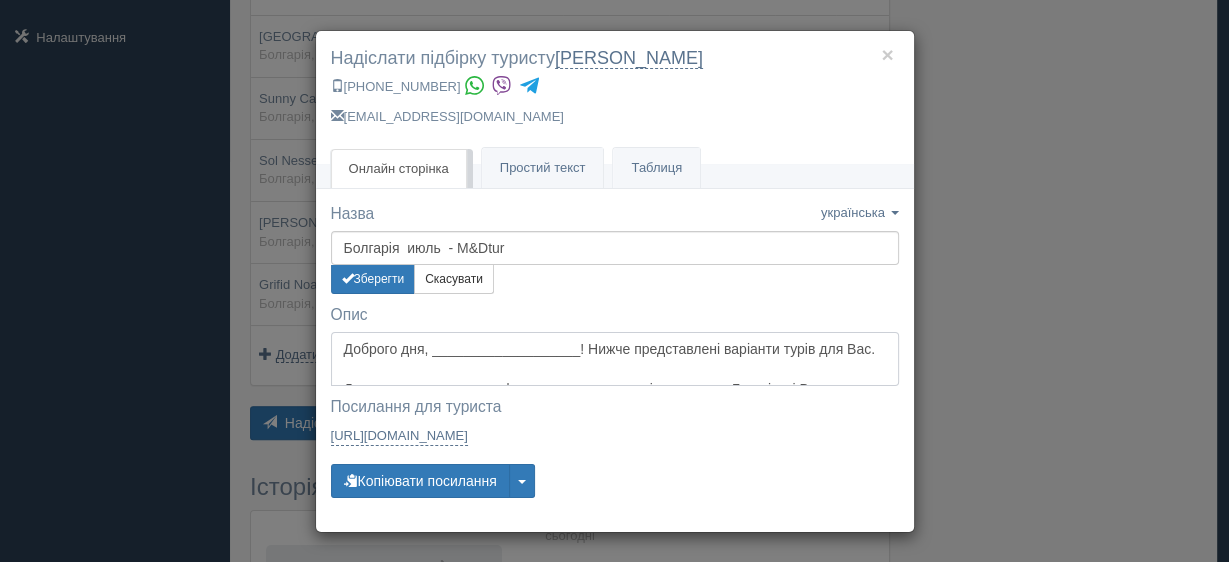 click on "Доброго дня, ___________________! Нижче представлені варіанти турів для Вас.
Для перегляду опису та фото готелю — натисніть на назву. Готелі, які Вам сподобалися, можете позначати ♥, а ті що не сподобалися — видаляти, натиснувши на кошик." at bounding box center [615, 359] 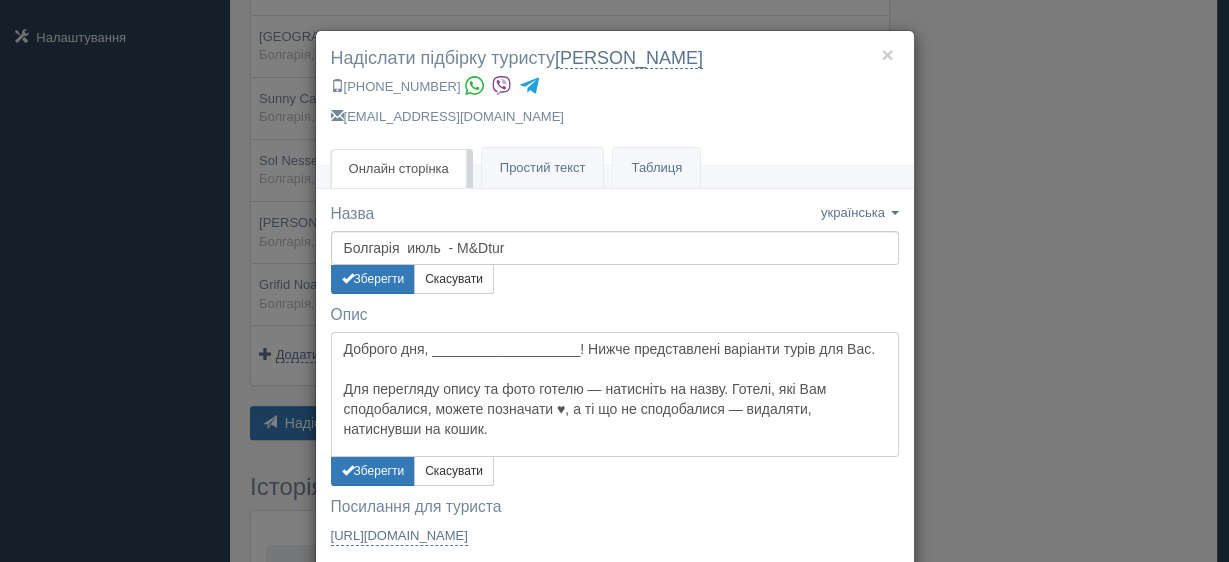 drag, startPoint x: 569, startPoint y: 352, endPoint x: 428, endPoint y: 354, distance: 141.01419 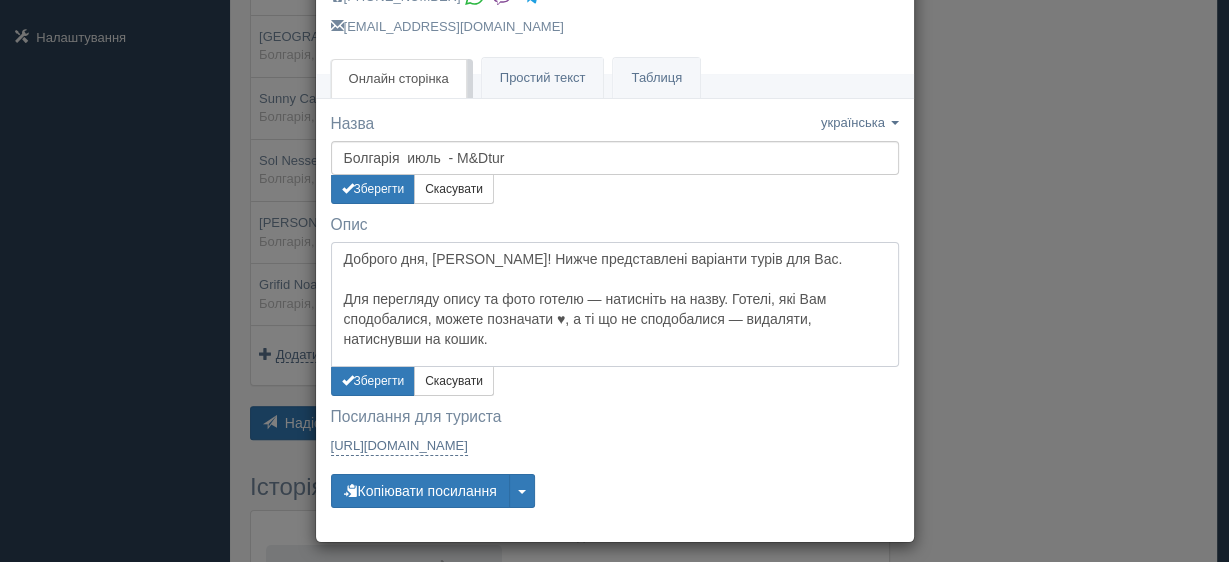 scroll, scrollTop: 97, scrollLeft: 0, axis: vertical 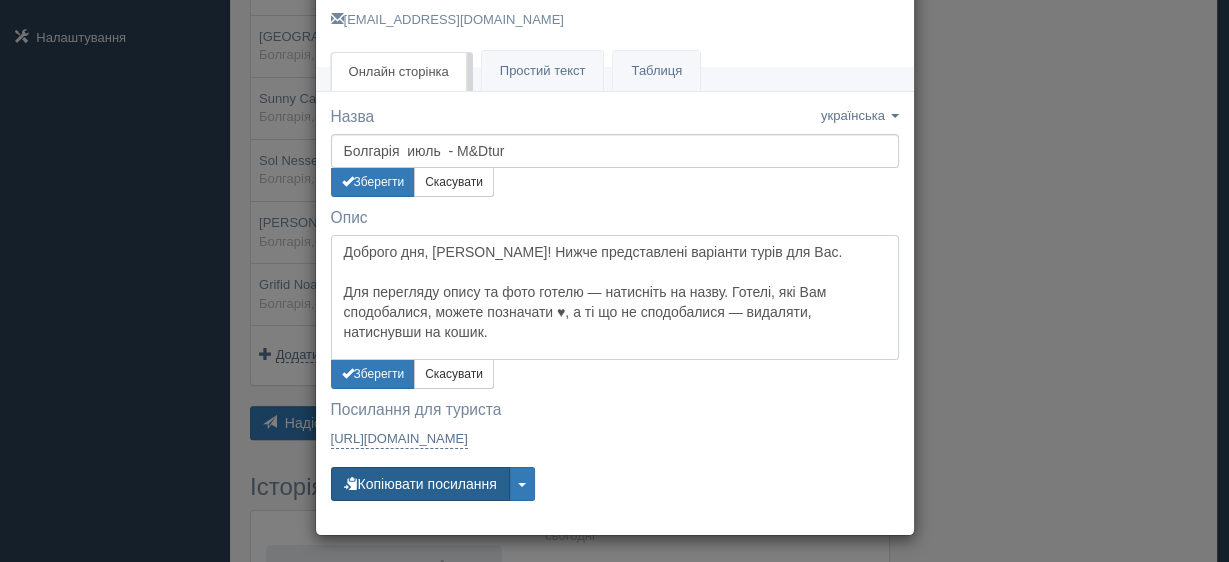 type on "Доброго дня, Оксана! Нижче представлені варіанти турів для Вас.
Для перегляду опису та фото готелю — натисніть на назву. Готелі, які Вам сподобалися, можете позначати ♥, а ті що не сподобалися — видаляти, натиснувши на кошик." 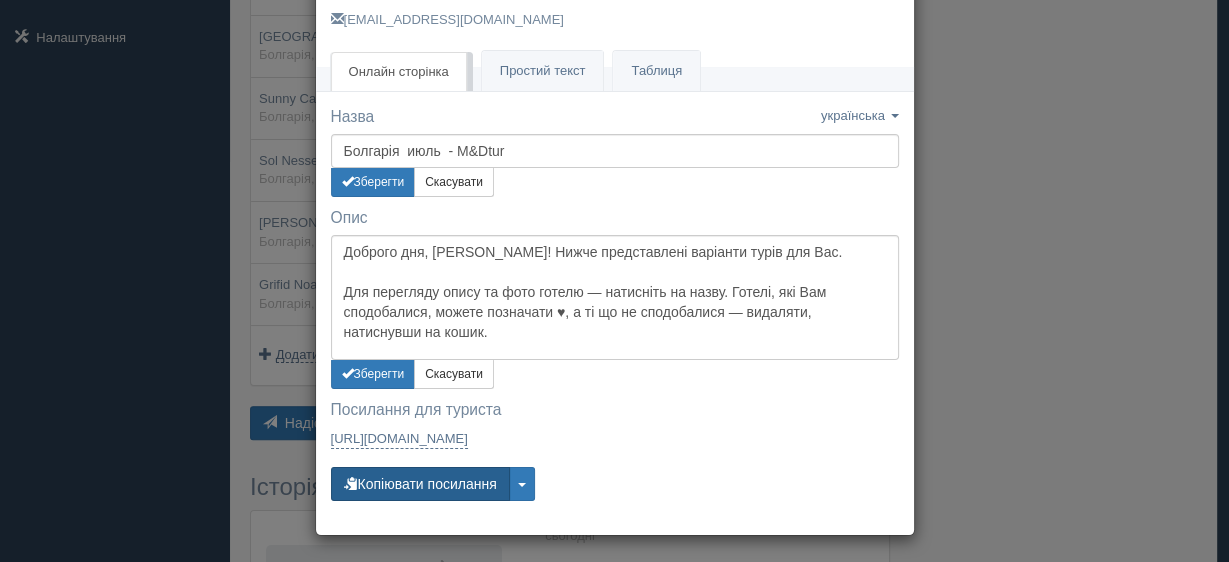 click on "Копіювати посилання" at bounding box center (420, 484) 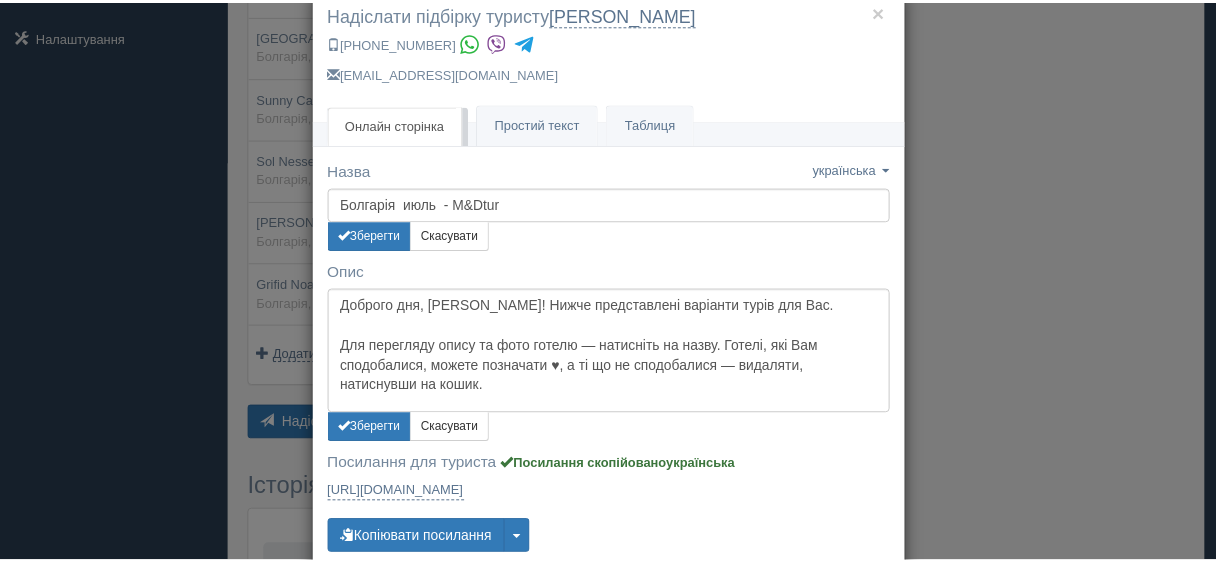 scroll, scrollTop: 0, scrollLeft: 0, axis: both 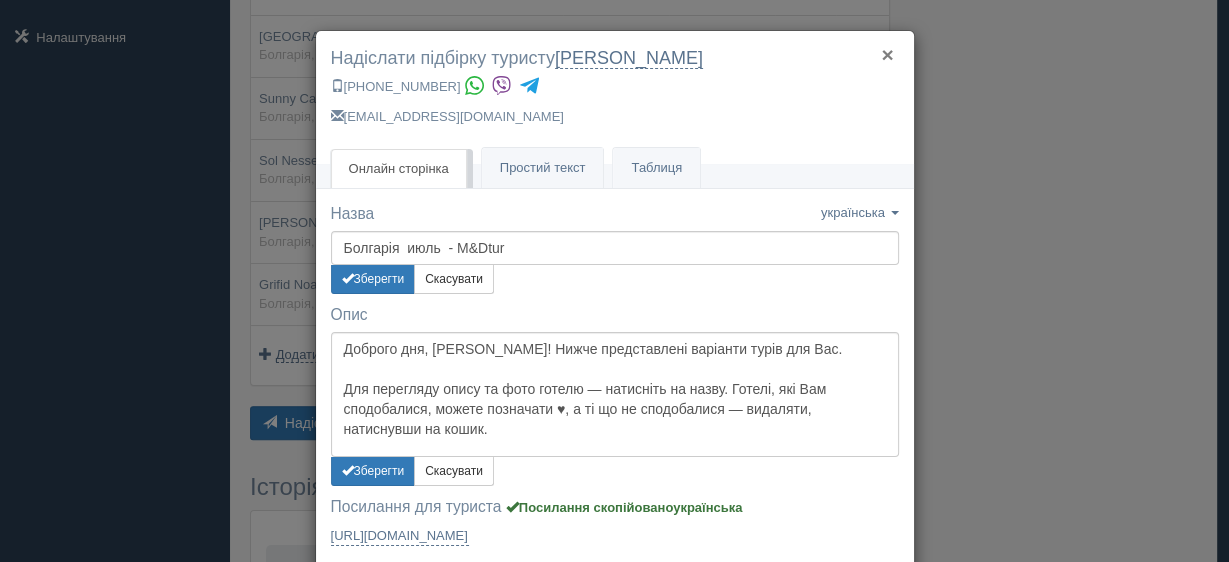 click on "×" at bounding box center [887, 54] 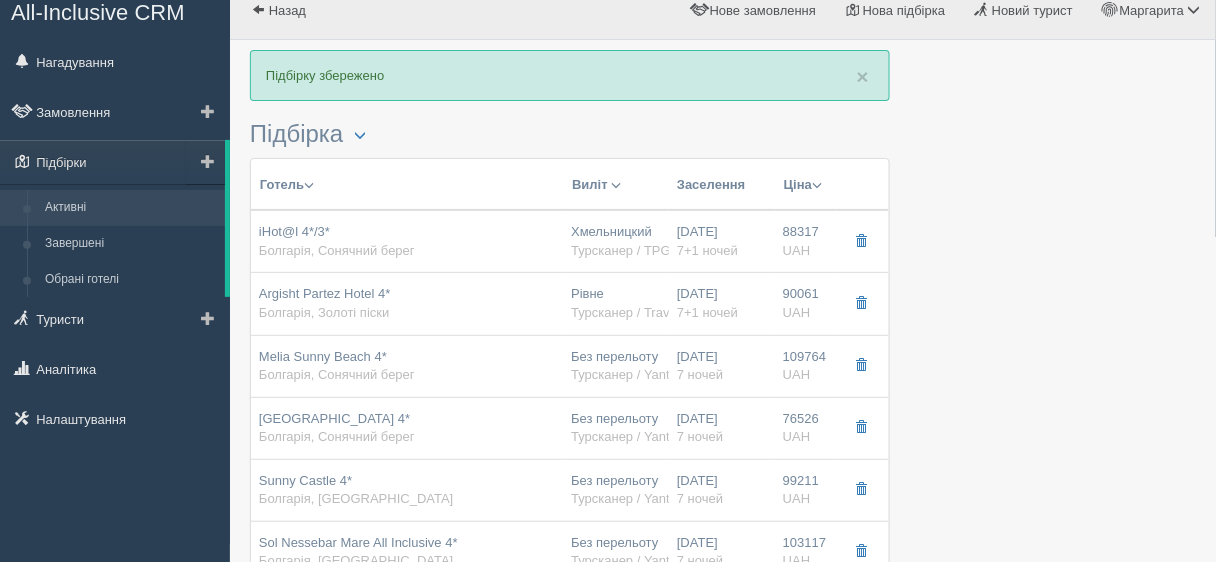scroll, scrollTop: 0, scrollLeft: 0, axis: both 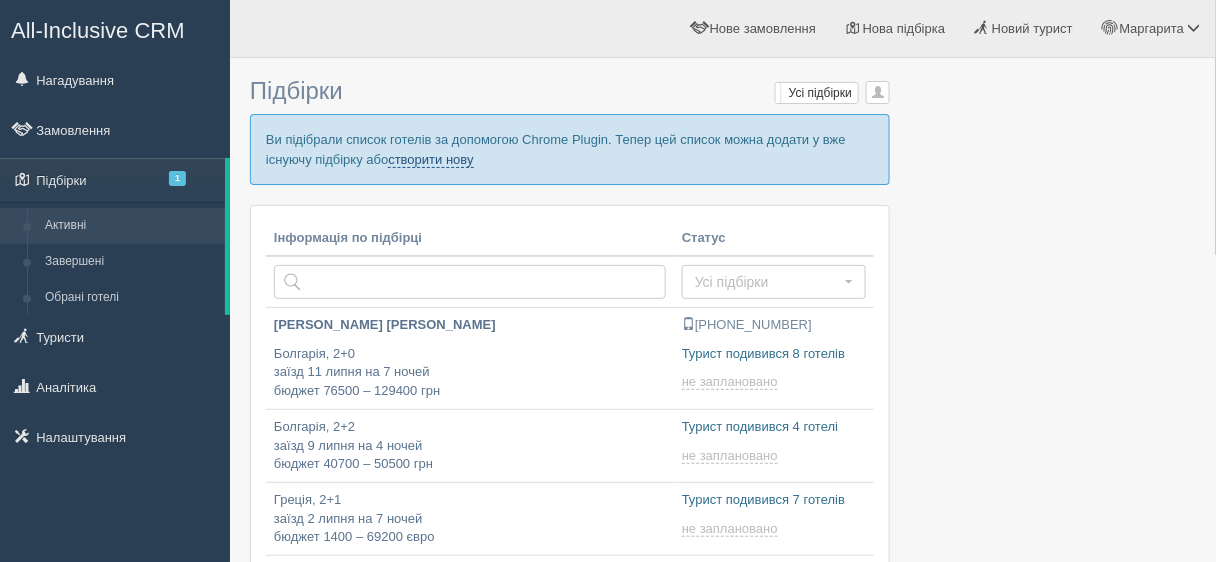click on "створити нову" at bounding box center [430, 160] 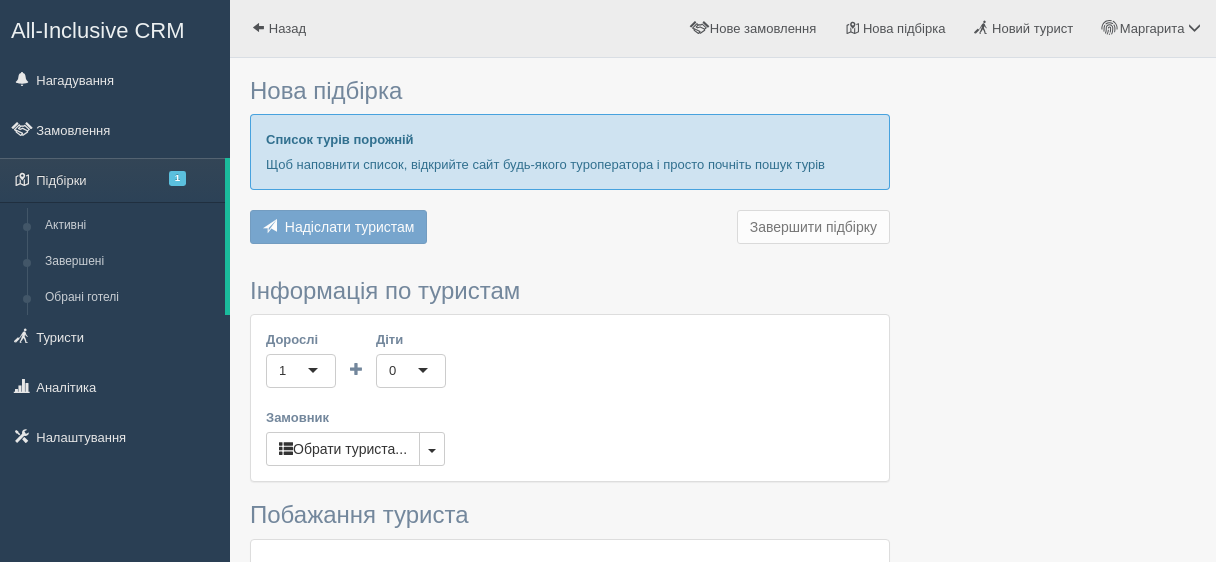 type on "7" 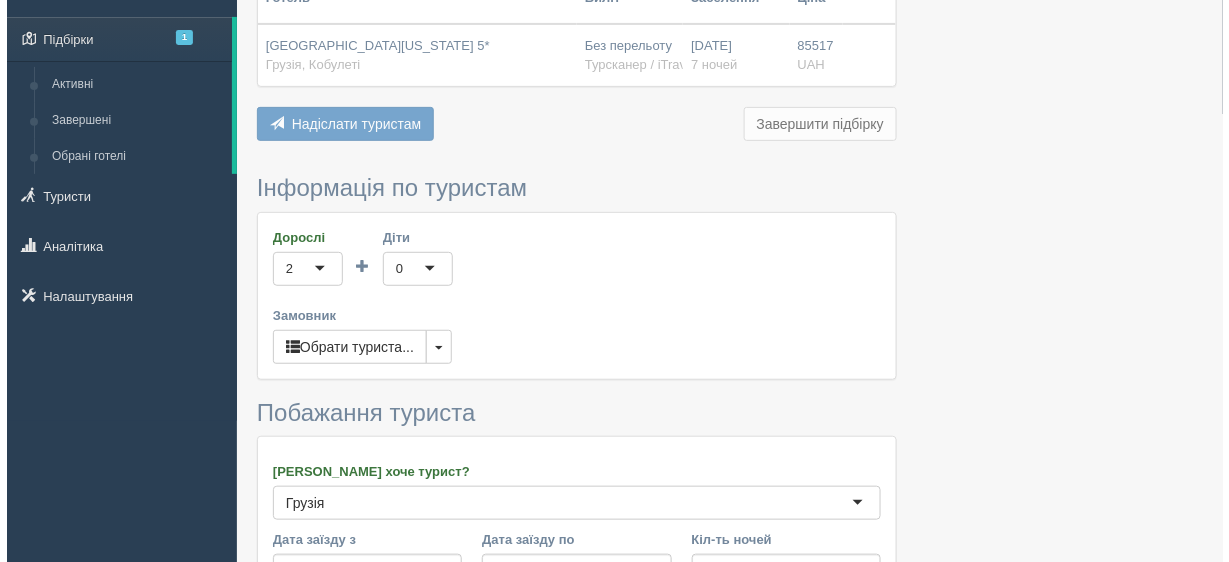 scroll, scrollTop: 160, scrollLeft: 0, axis: vertical 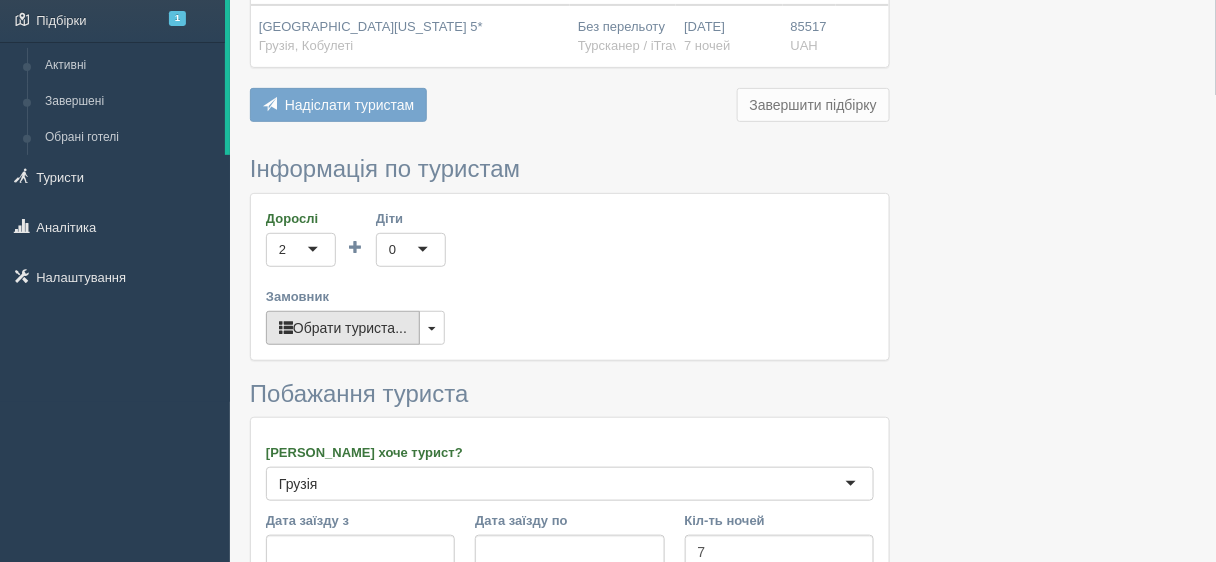 click on "Обрати туриста..." at bounding box center (343, 328) 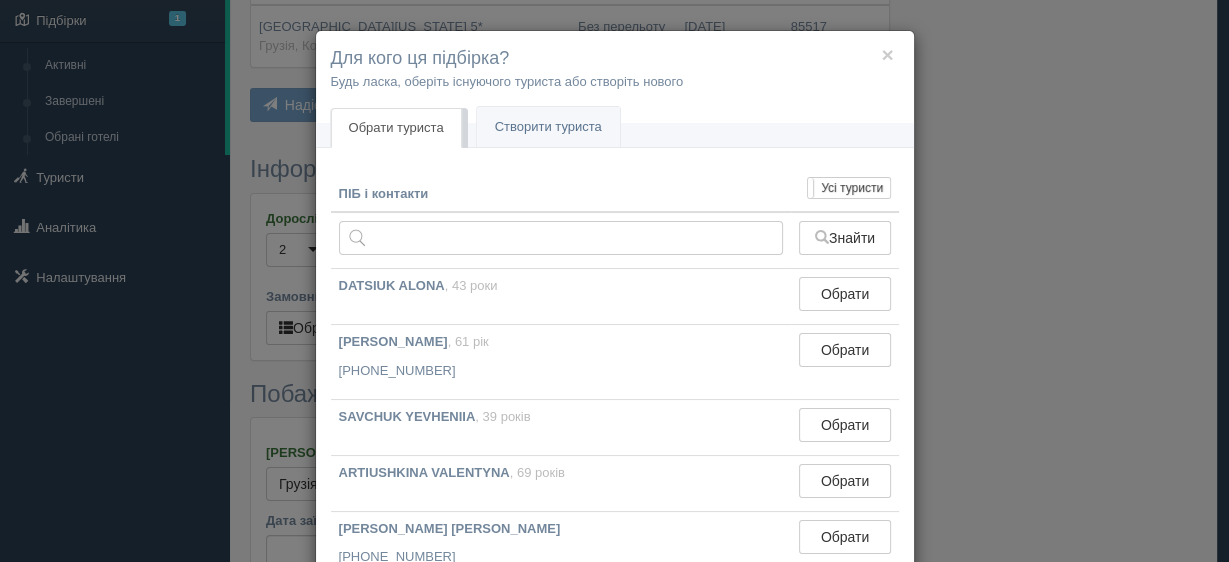 click on "Обрати туриста" at bounding box center (396, 128) 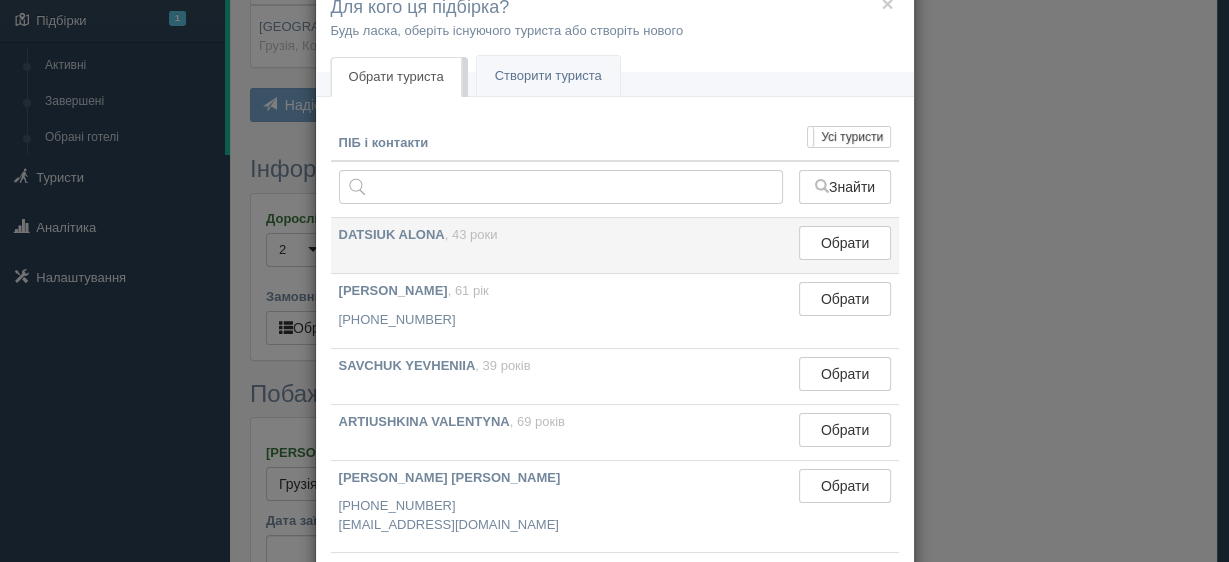 scroll, scrollTop: 80, scrollLeft: 0, axis: vertical 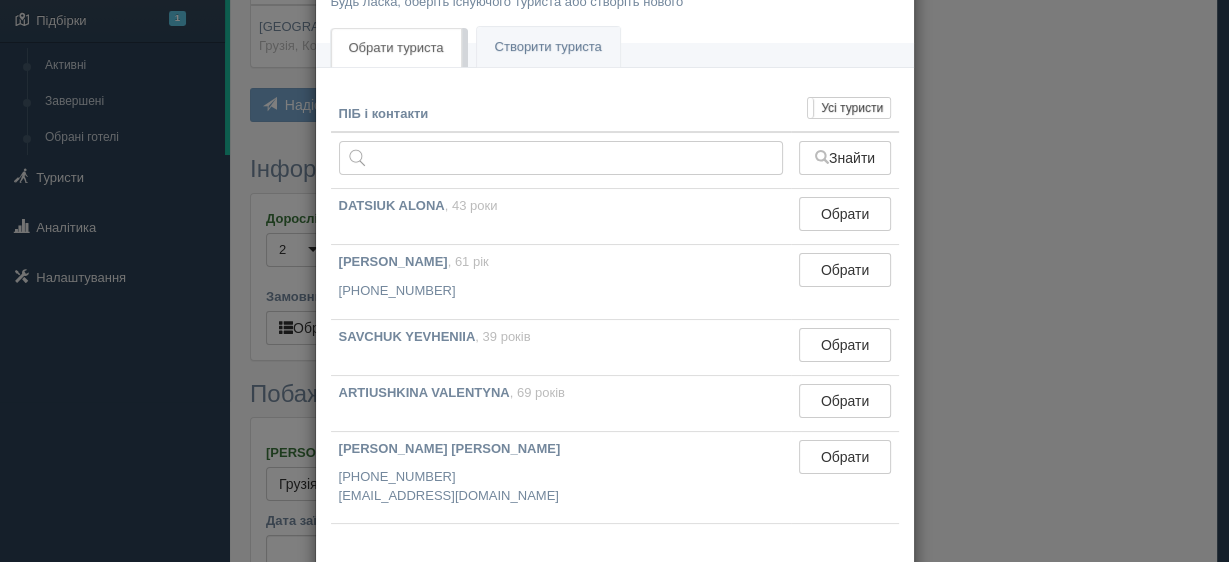 drag, startPoint x: 410, startPoint y: 152, endPoint x: 646, endPoint y: 105, distance: 240.63458 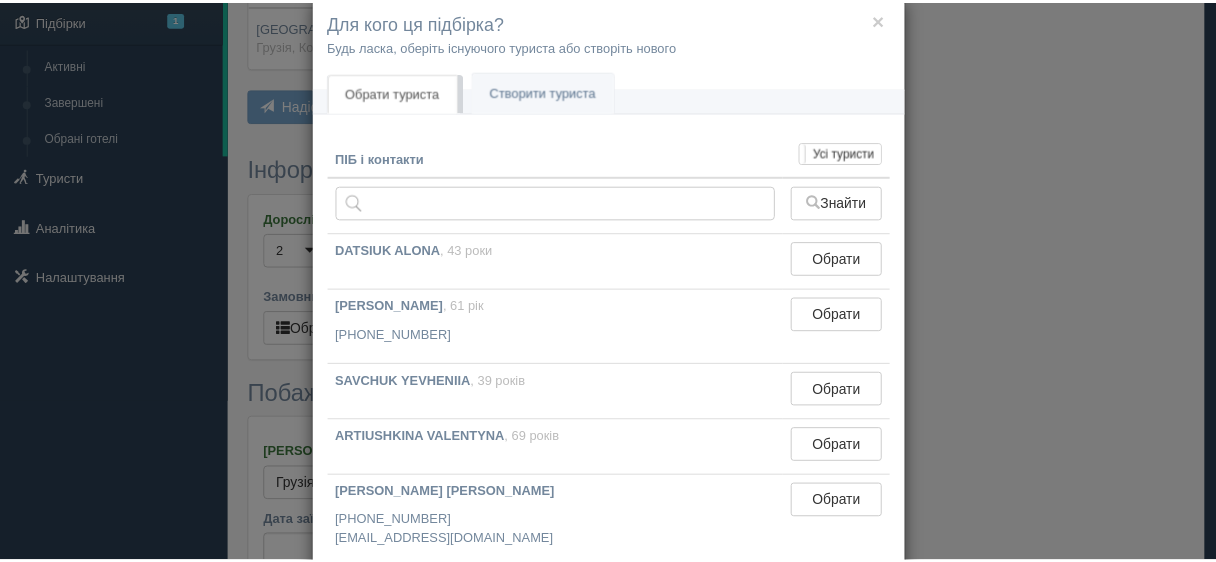 scroll, scrollTop: 0, scrollLeft: 0, axis: both 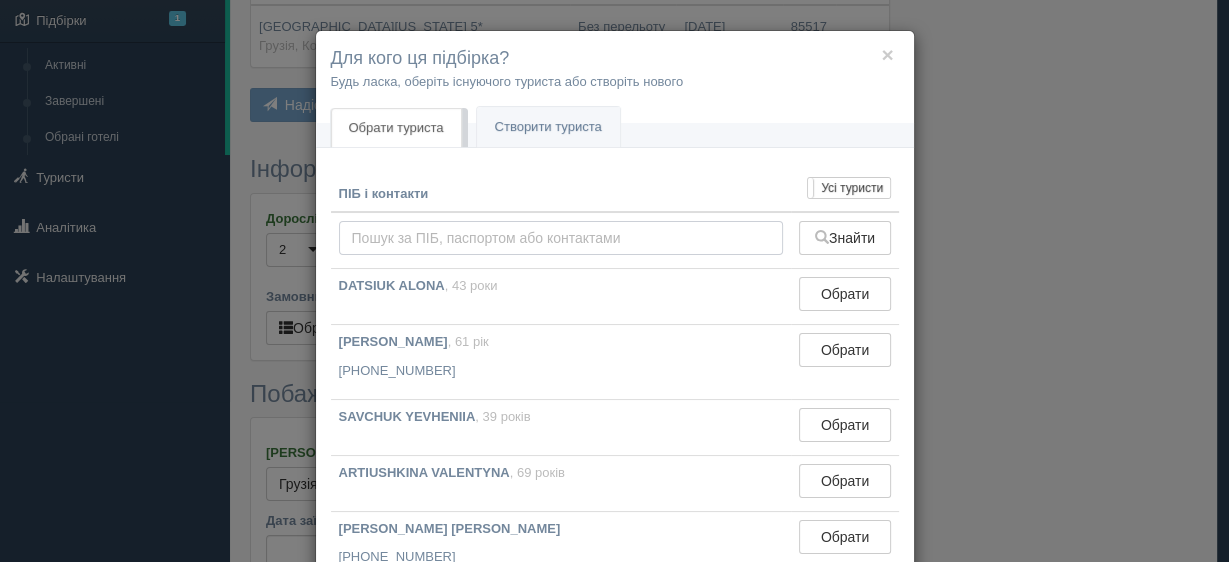 click at bounding box center [561, 238] 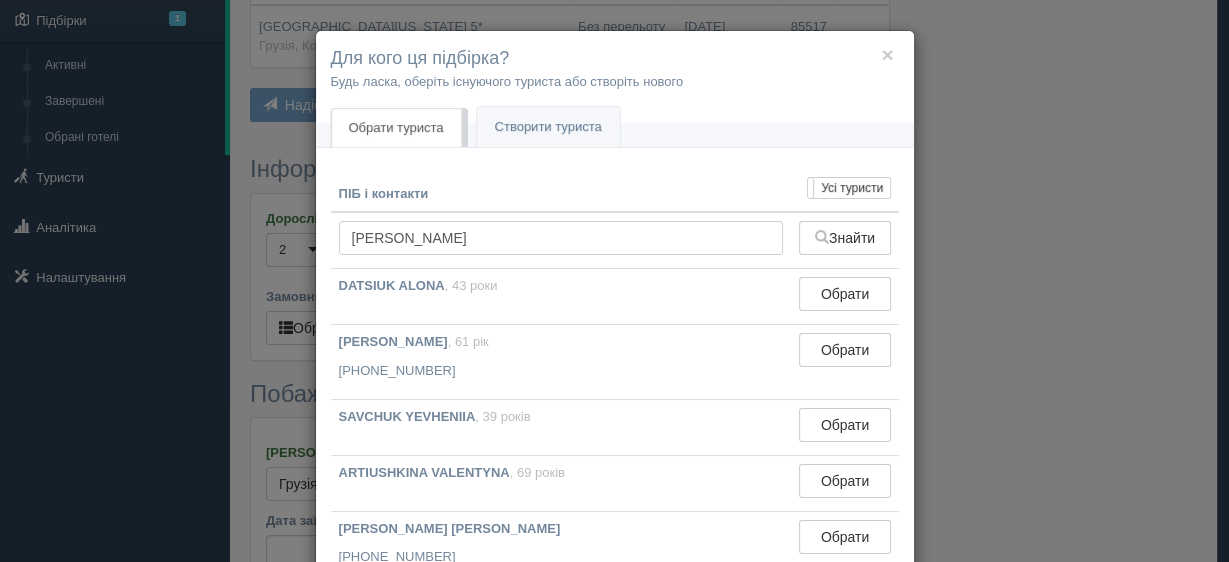 type on "[PERSON_NAME]" 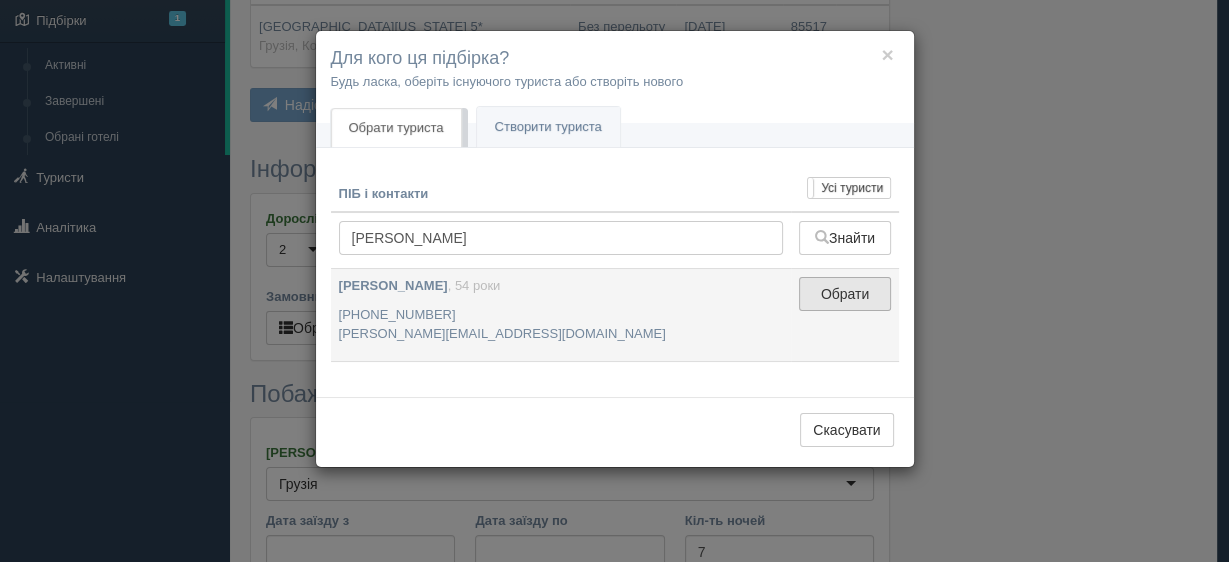 click on "Обрати" at bounding box center (844, 294) 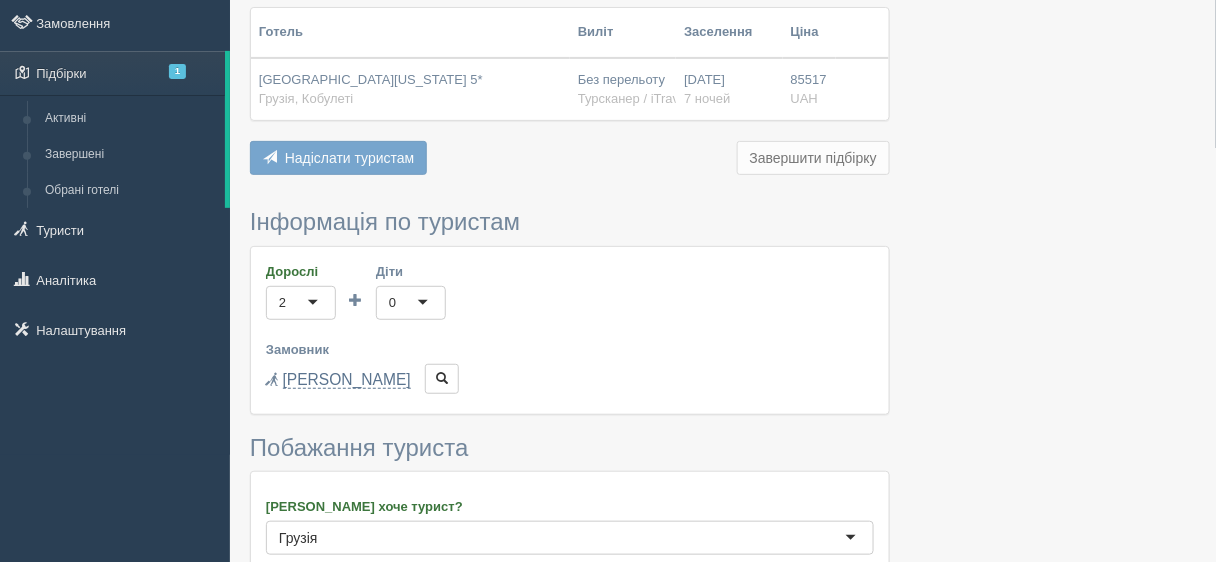 scroll, scrollTop: 0, scrollLeft: 0, axis: both 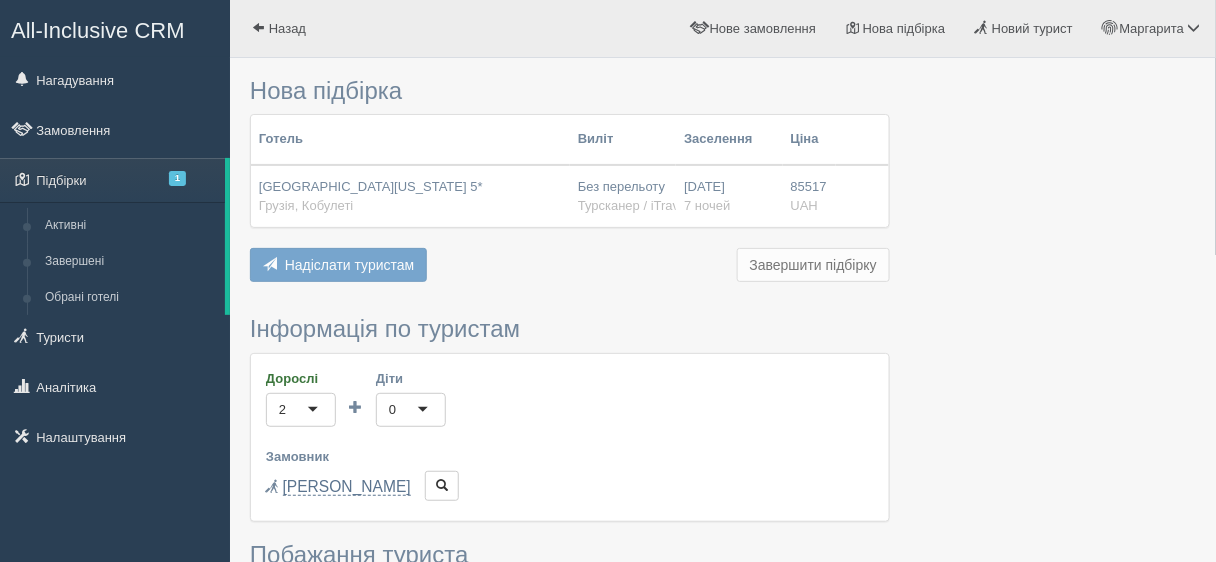 click on "Надіслати туристам
Надіслати
Завершити підбірку
Додати з Plugin
Додати тури з Chrome Plugin
Видалити все
Повернути" at bounding box center (570, 267) 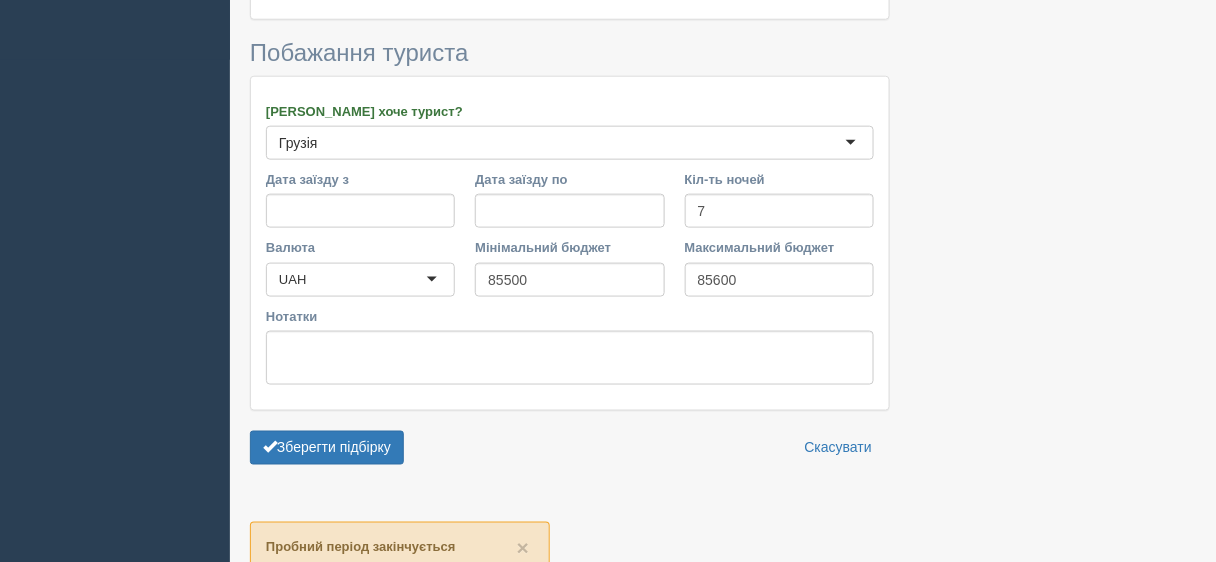 scroll, scrollTop: 480, scrollLeft: 0, axis: vertical 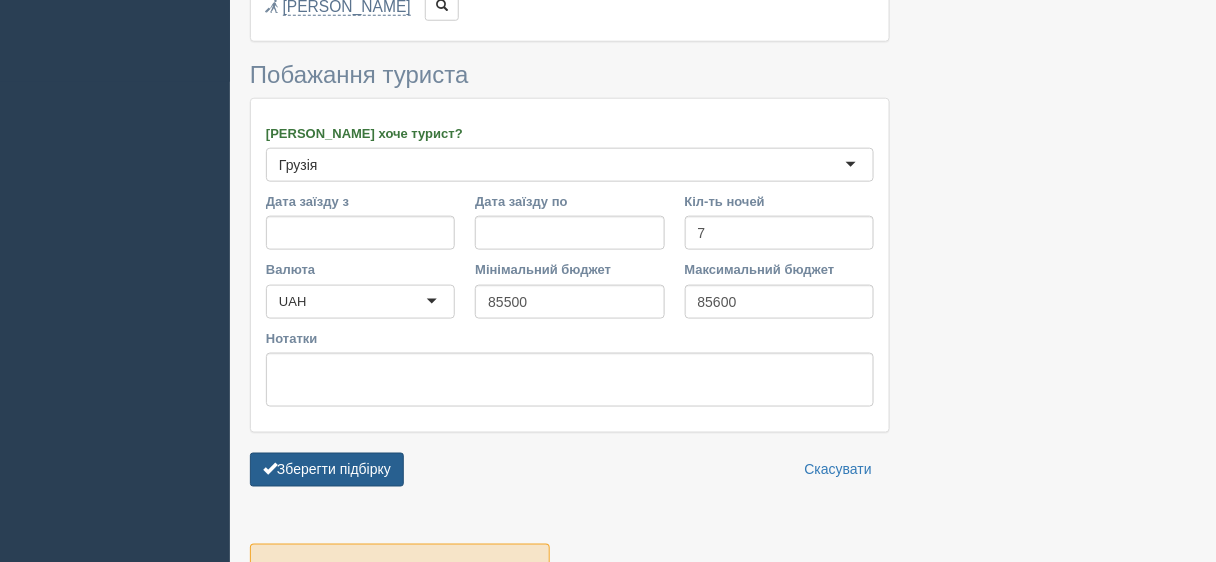 click on "Зберегти підбірку" at bounding box center [327, 470] 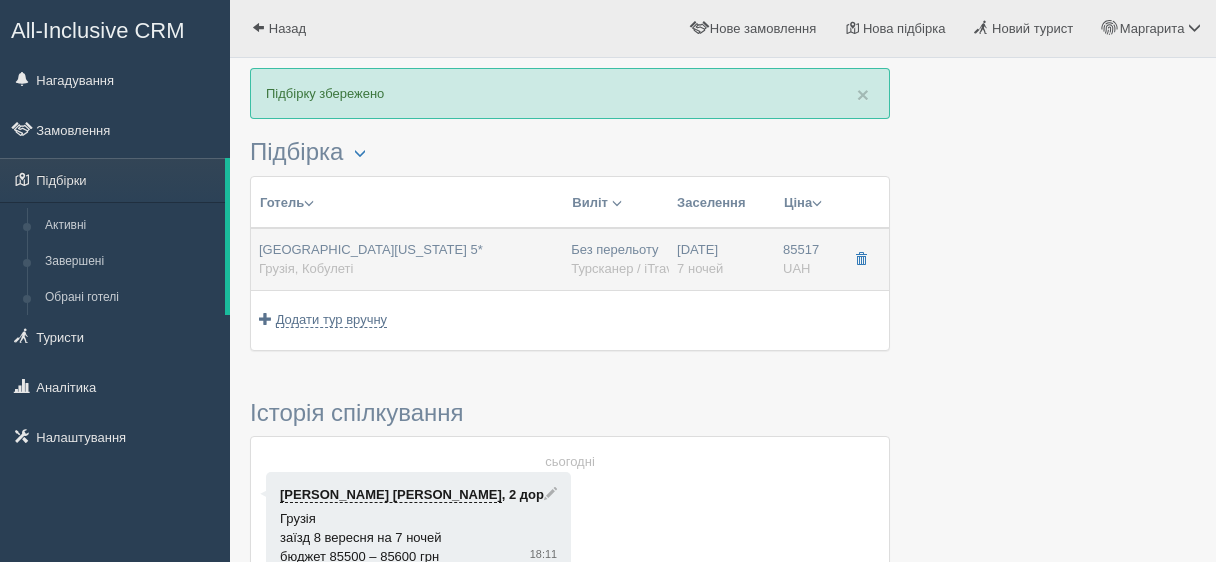 scroll, scrollTop: 0, scrollLeft: 0, axis: both 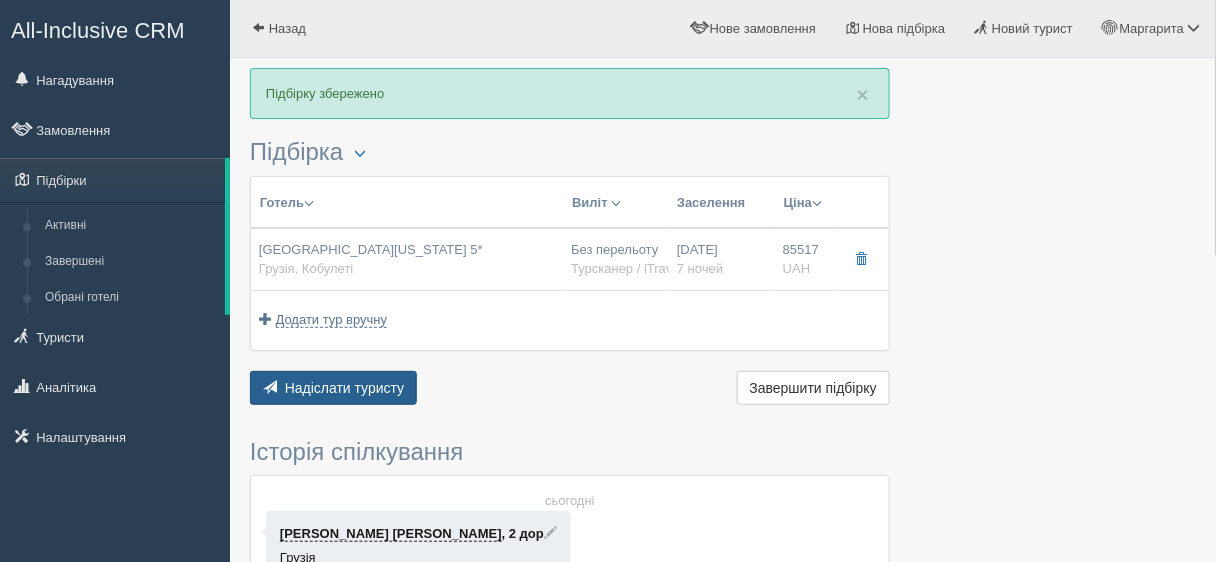 click on "Надіслати туристу" at bounding box center [345, 388] 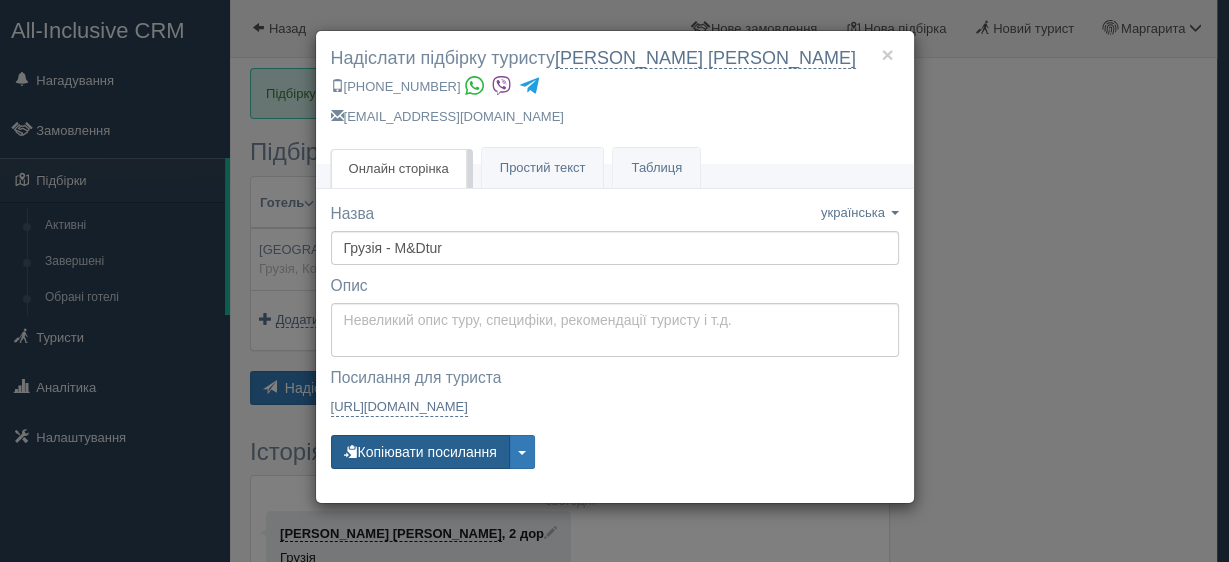click on "Копіювати посилання" at bounding box center [420, 452] 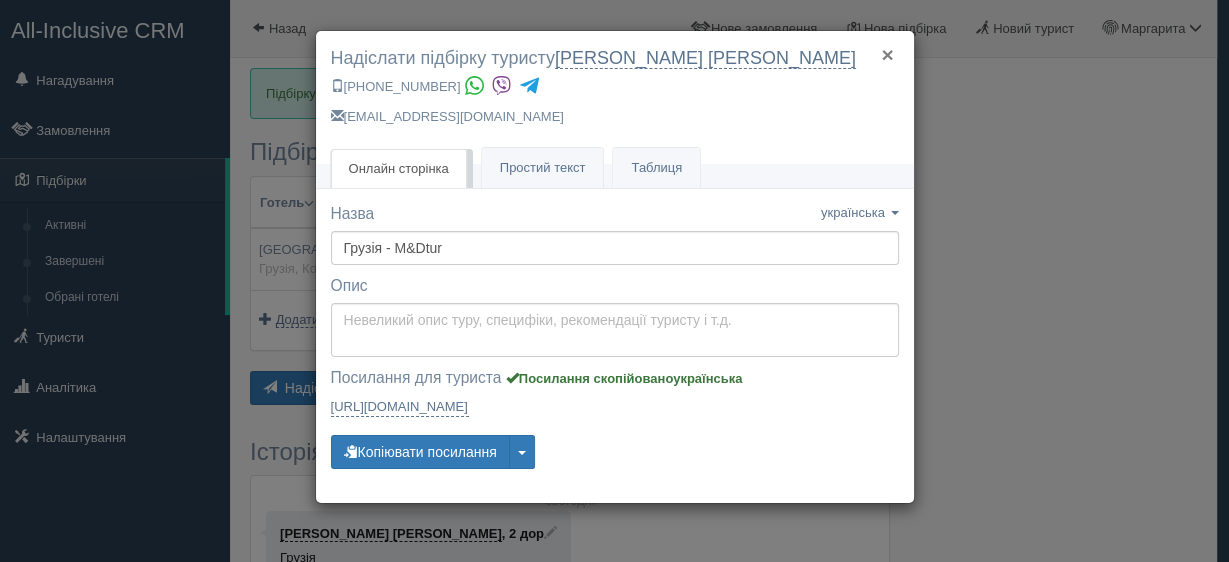 click on "×" at bounding box center (887, 54) 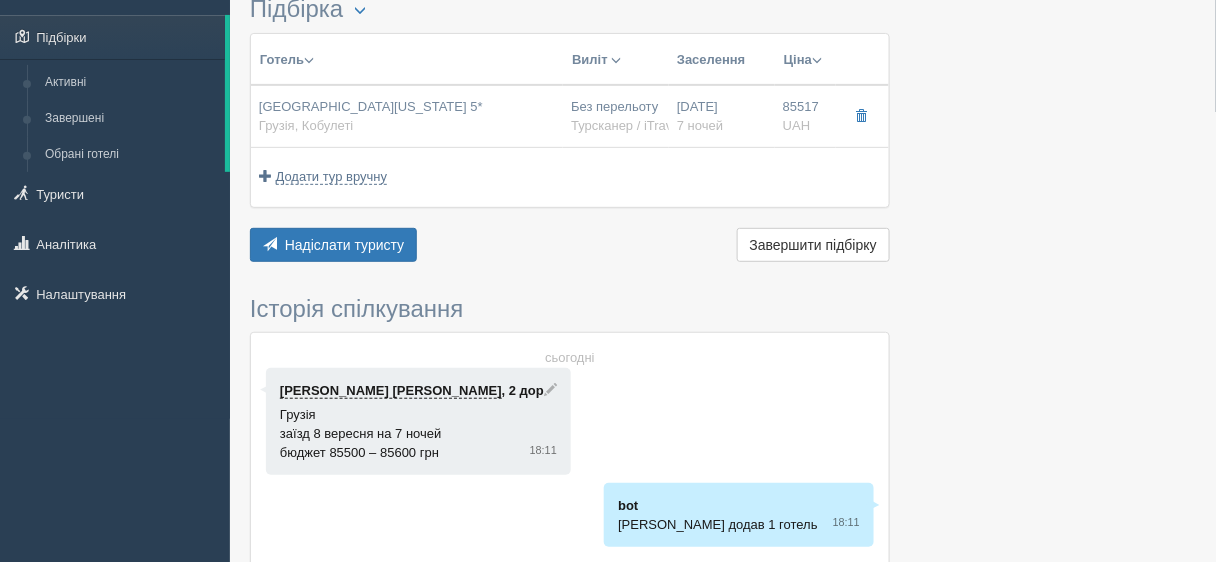 scroll, scrollTop: 0, scrollLeft: 0, axis: both 